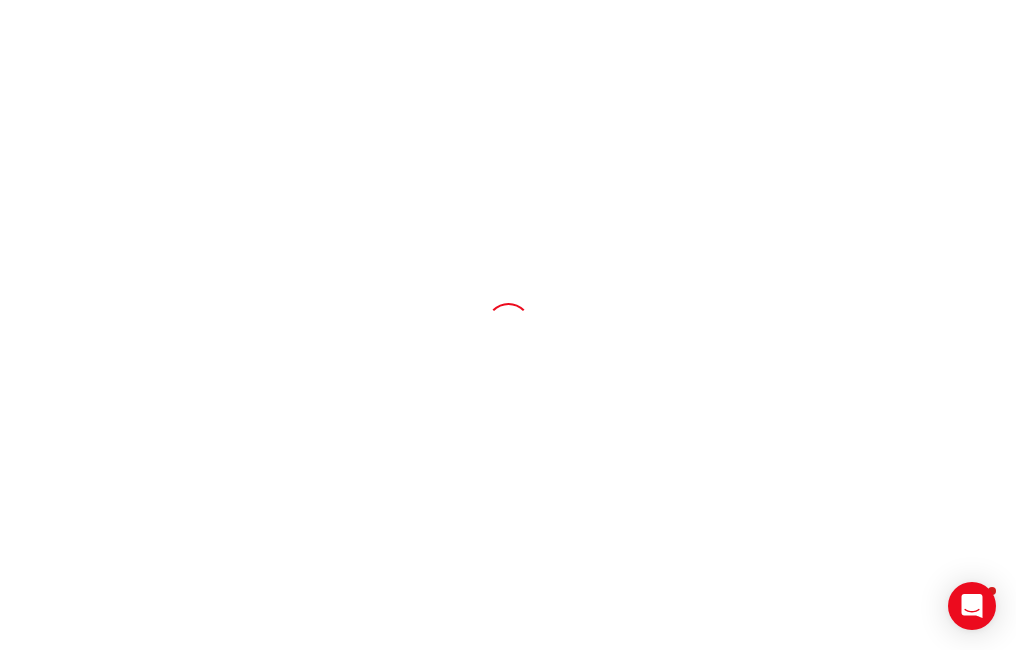 scroll, scrollTop: 0, scrollLeft: 0, axis: both 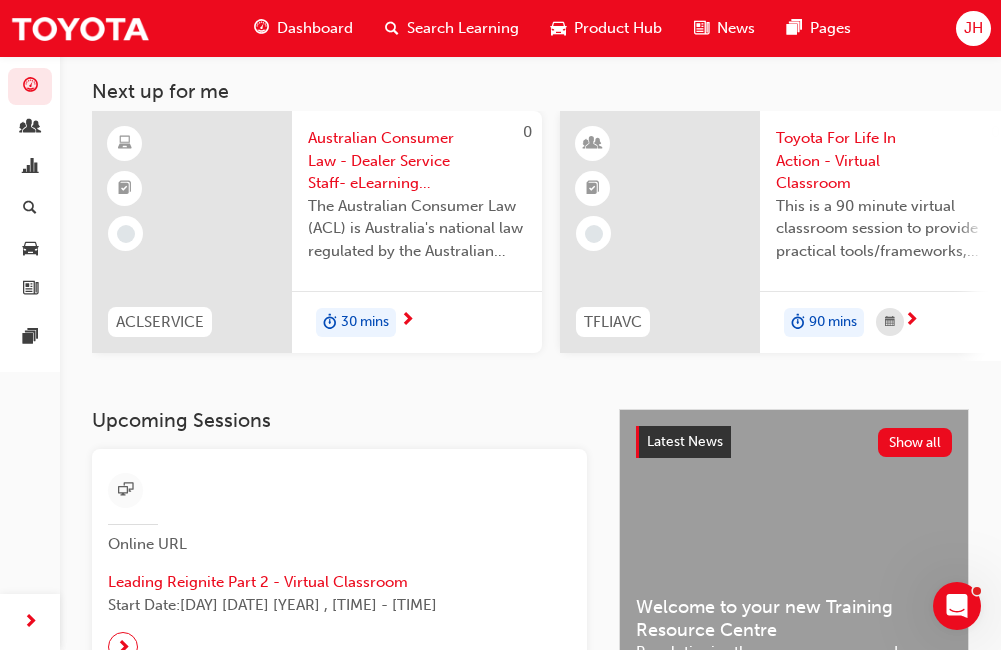 click on "Toyota For Life In Action - Virtual Classroom" at bounding box center [885, 161] 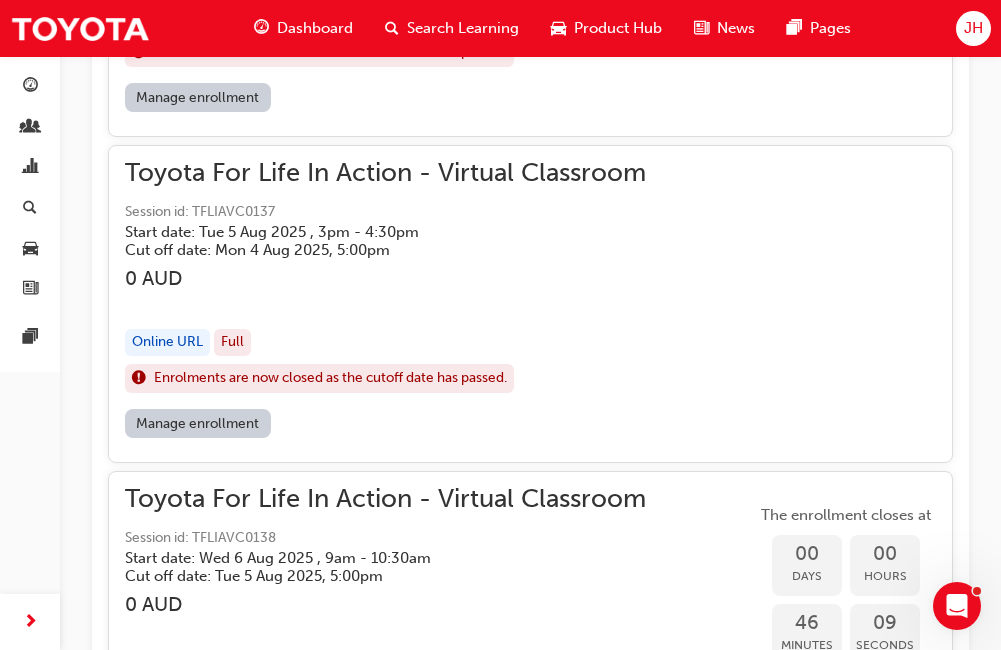 scroll, scrollTop: 2191, scrollLeft: 0, axis: vertical 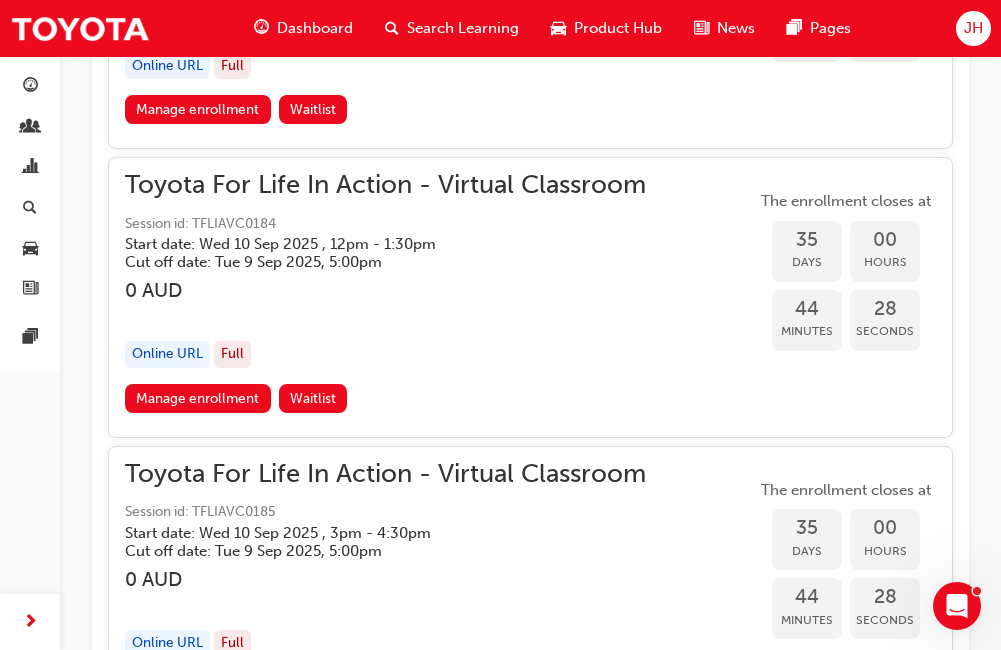 drag, startPoint x: 811, startPoint y: 236, endPoint x: 896, endPoint y: 334, distance: 129.72664 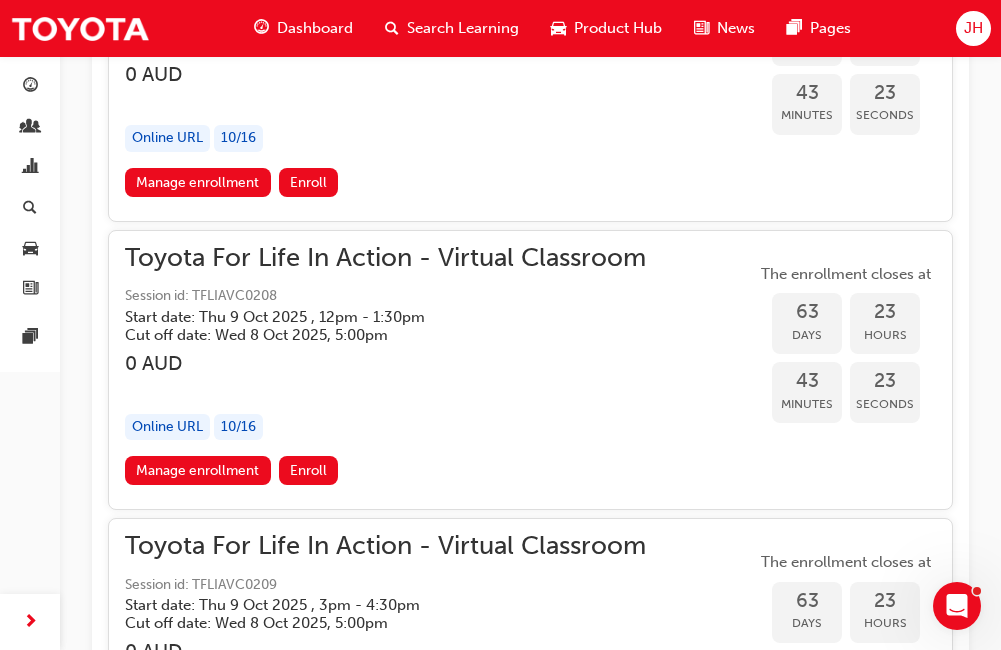 scroll, scrollTop: 25889, scrollLeft: 0, axis: vertical 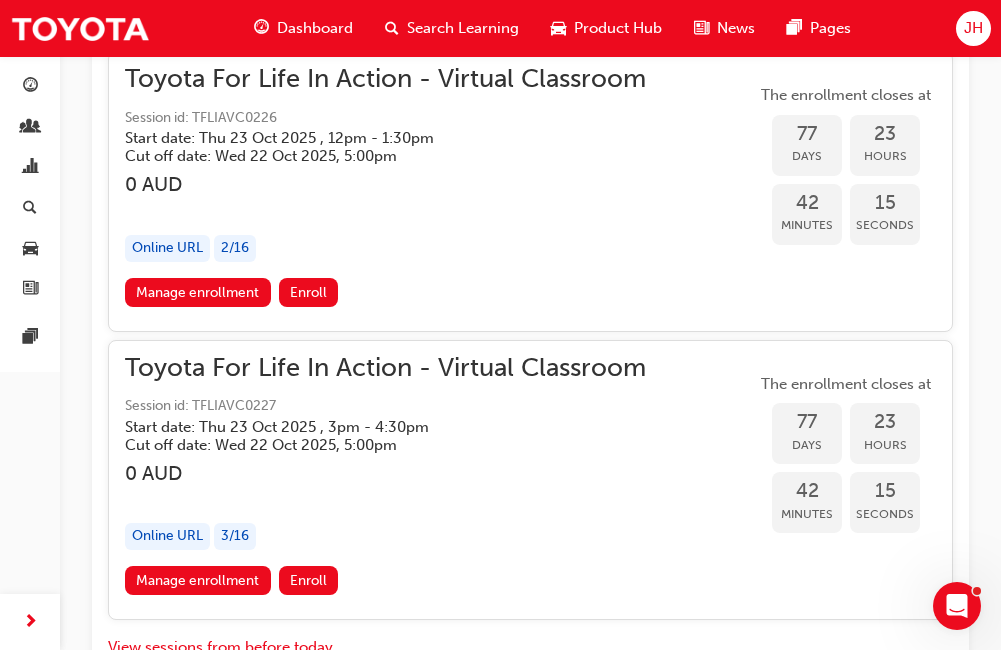 drag, startPoint x: 984, startPoint y: 441, endPoint x: 986, endPoint y: 453, distance: 12.165525 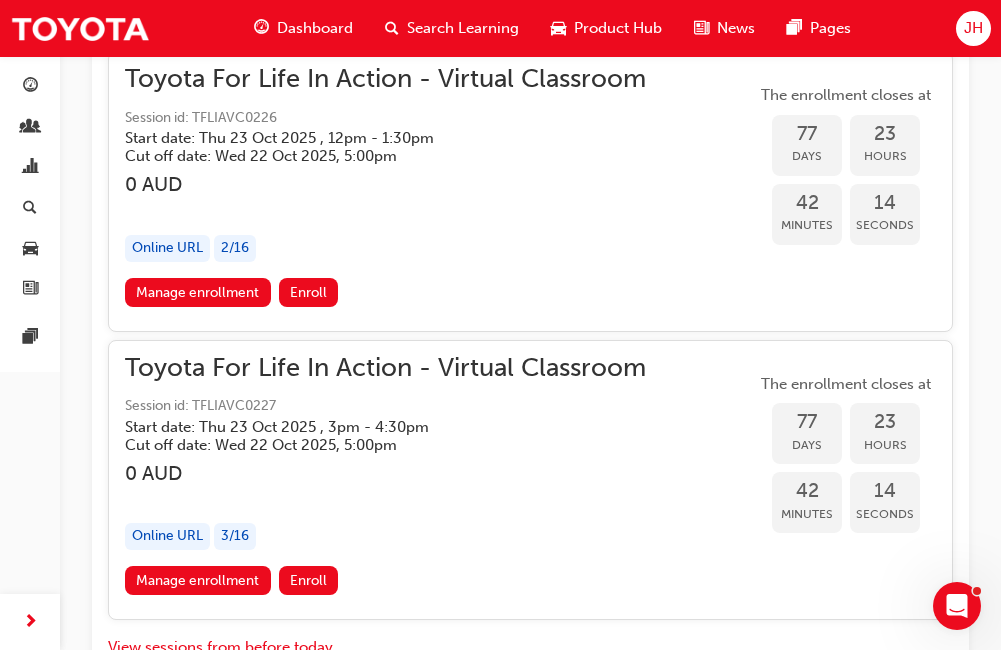 drag, startPoint x: 986, startPoint y: 453, endPoint x: 317, endPoint y: 38, distance: 787.2649 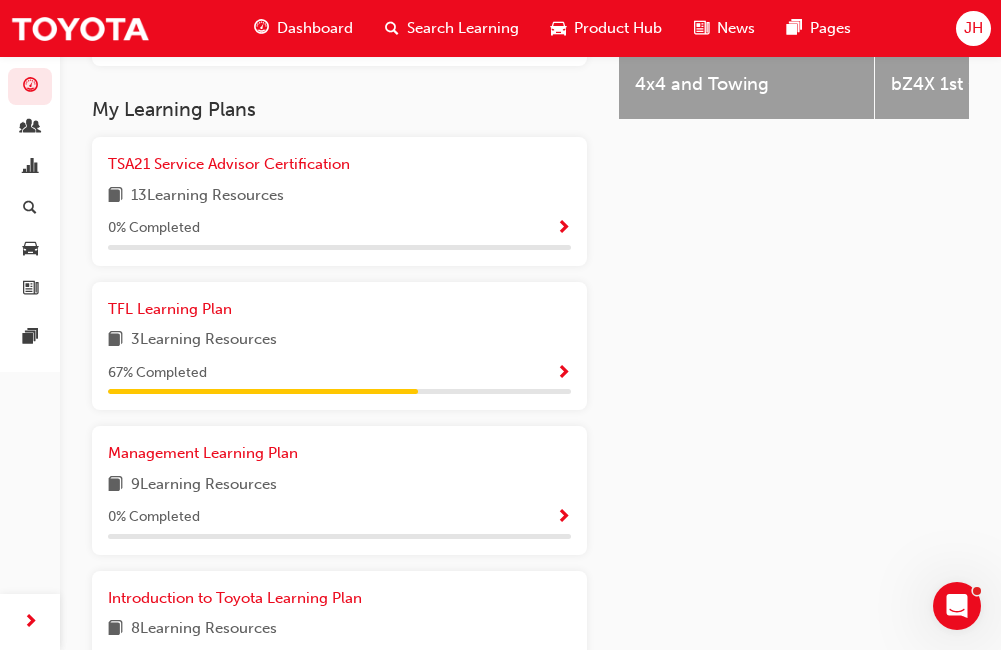 scroll, scrollTop: 874, scrollLeft: 0, axis: vertical 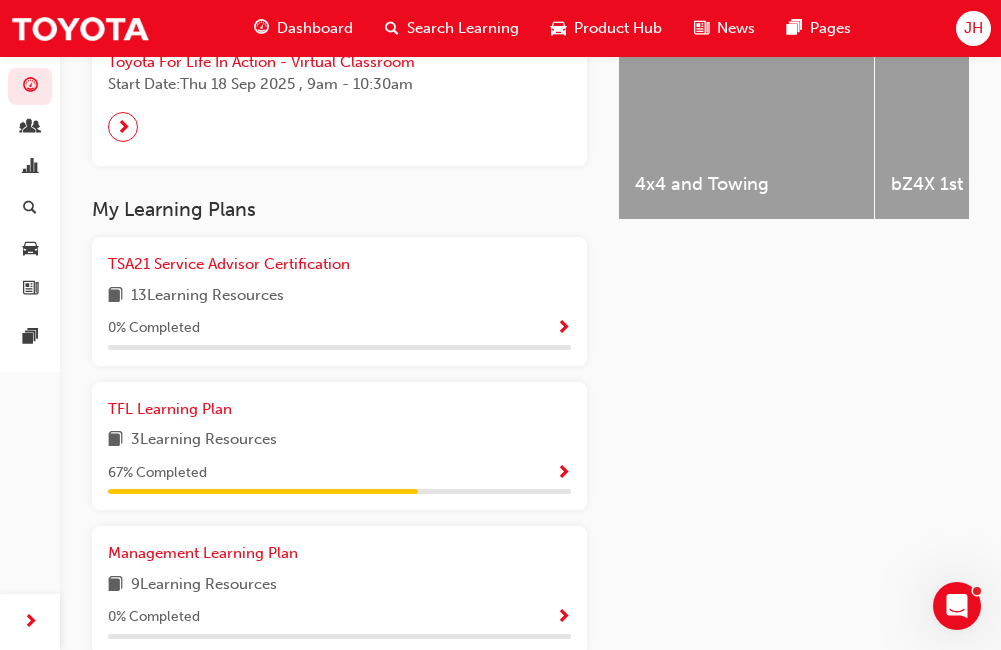 click on "Search Learning" at bounding box center [463, 28] 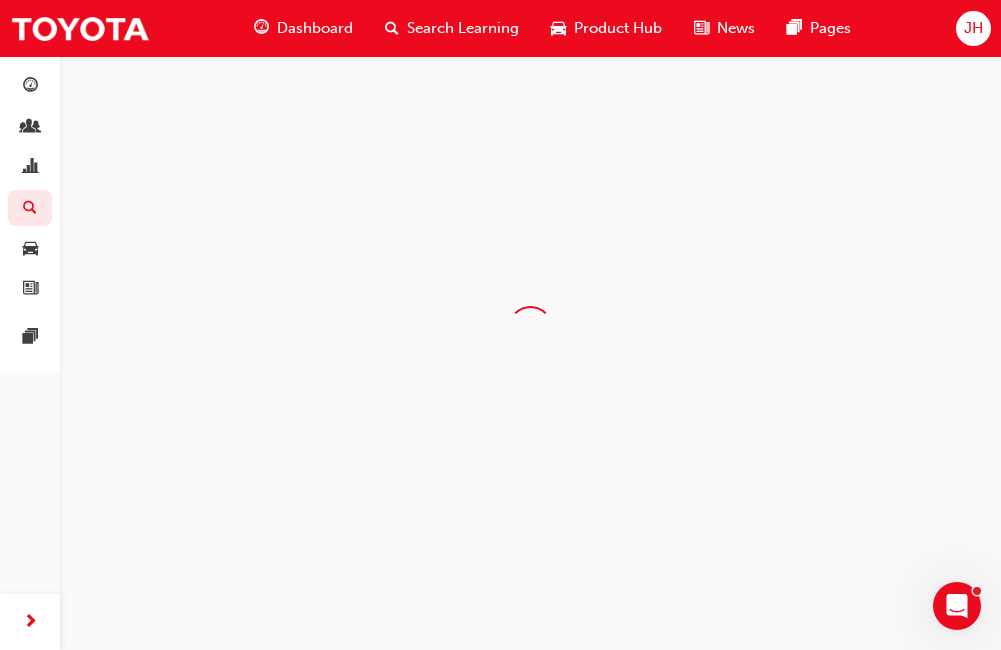 scroll, scrollTop: 0, scrollLeft: 0, axis: both 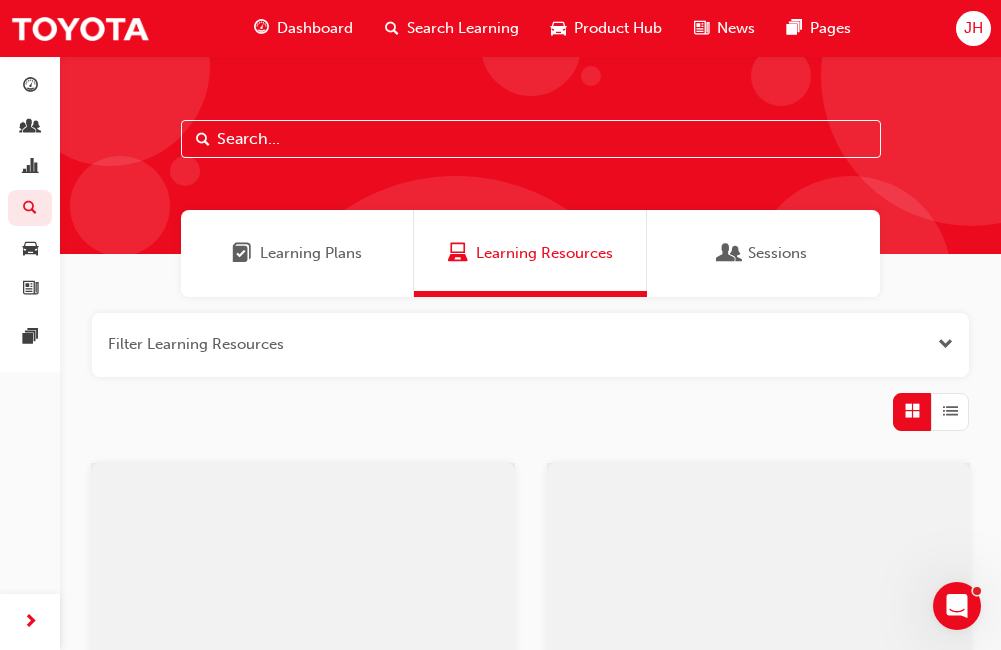 click on "Dashboard" at bounding box center [315, 28] 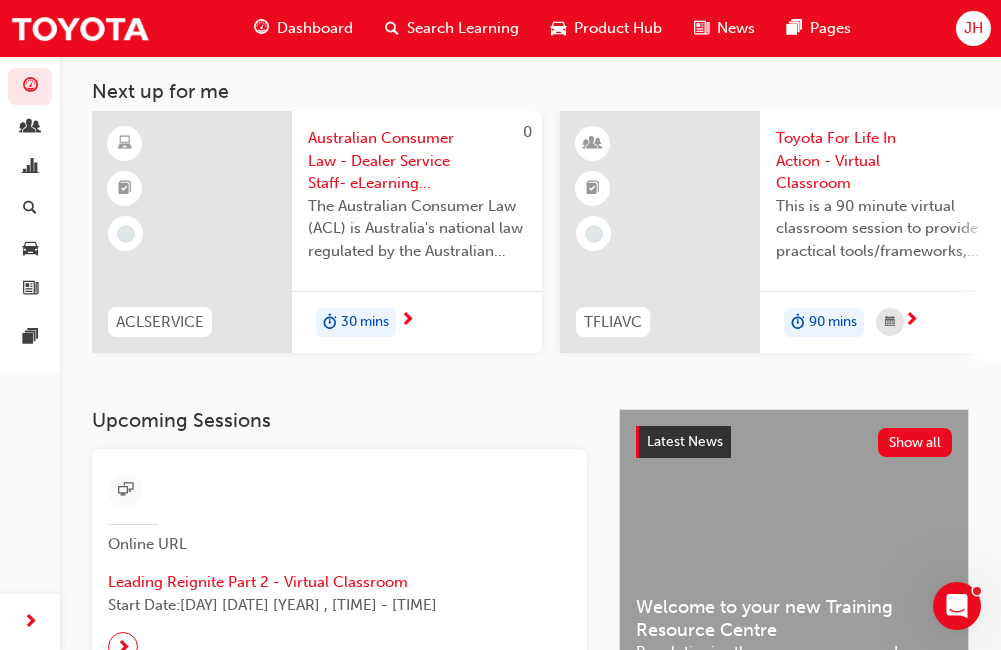 scroll, scrollTop: 0, scrollLeft: 0, axis: both 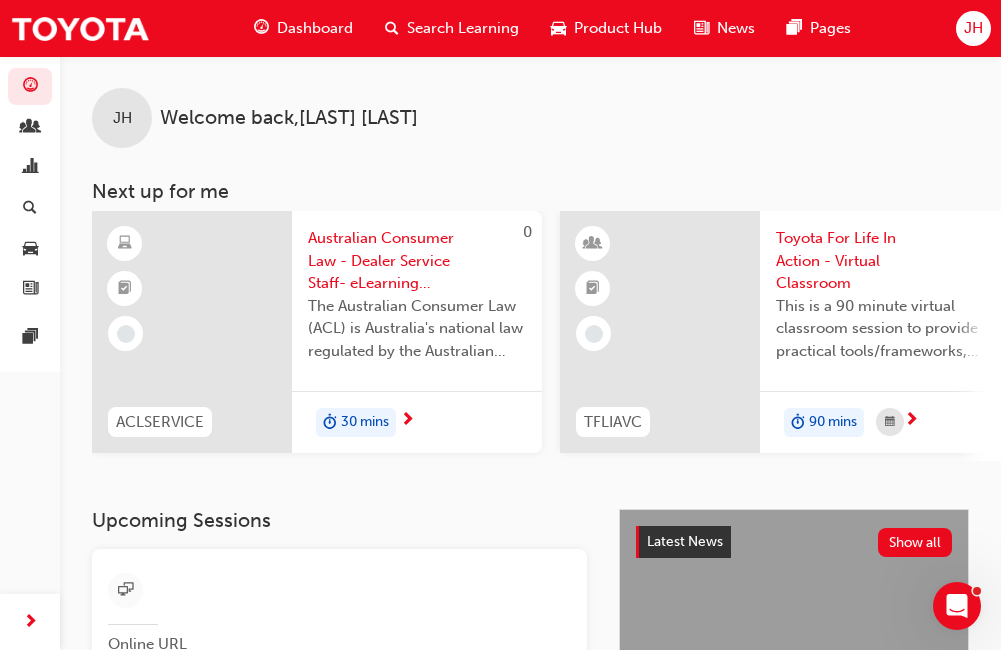 click on "Welcome back , [FIRST] [LAST]" at bounding box center [289, 118] 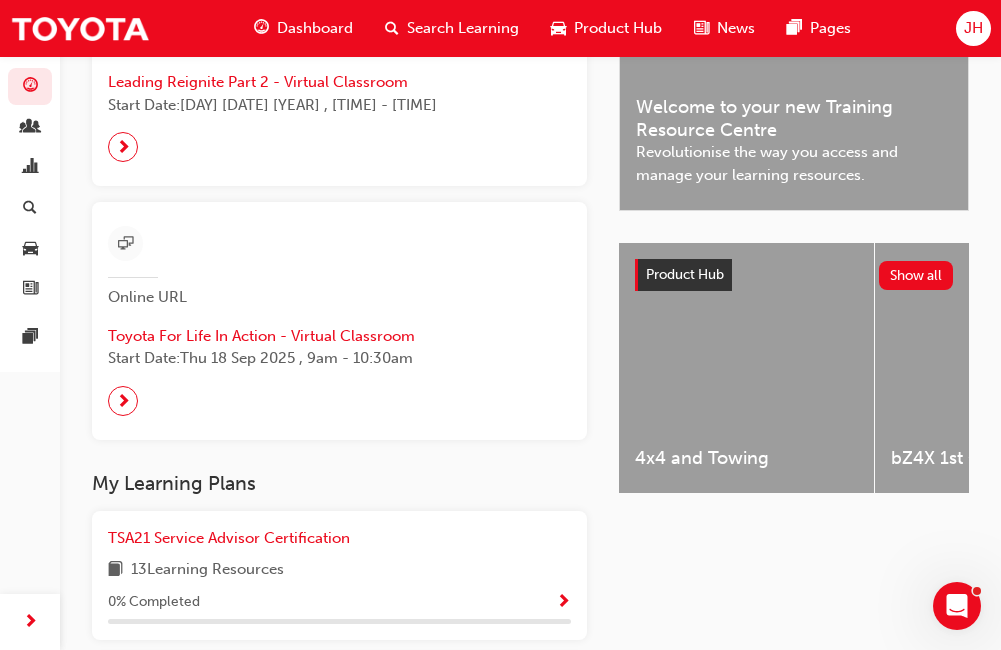 scroll, scrollTop: 500, scrollLeft: 0, axis: vertical 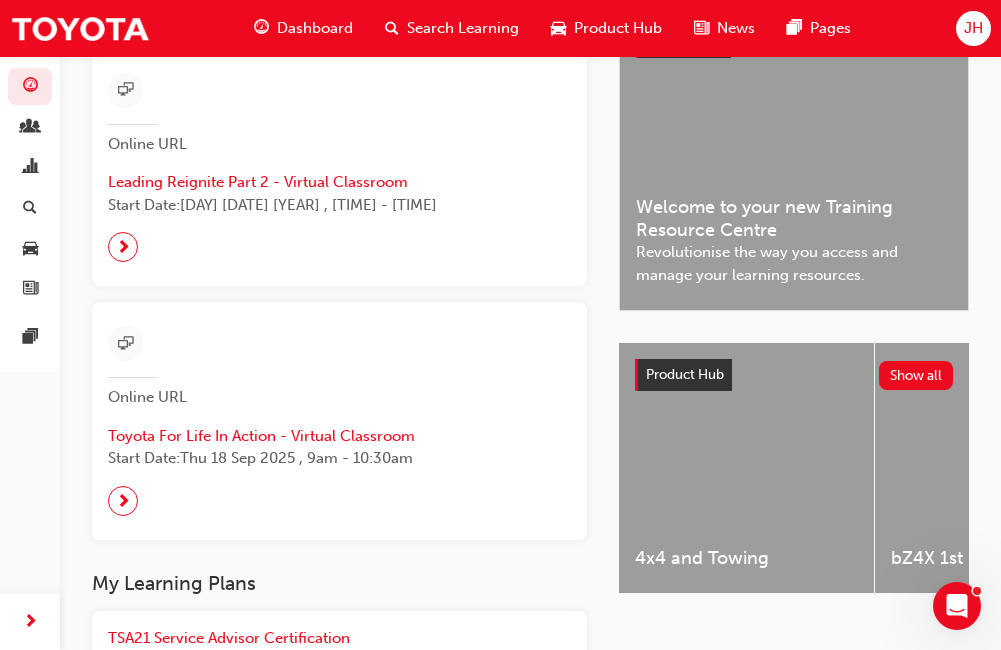 click on "Dashboard" at bounding box center [315, 28] 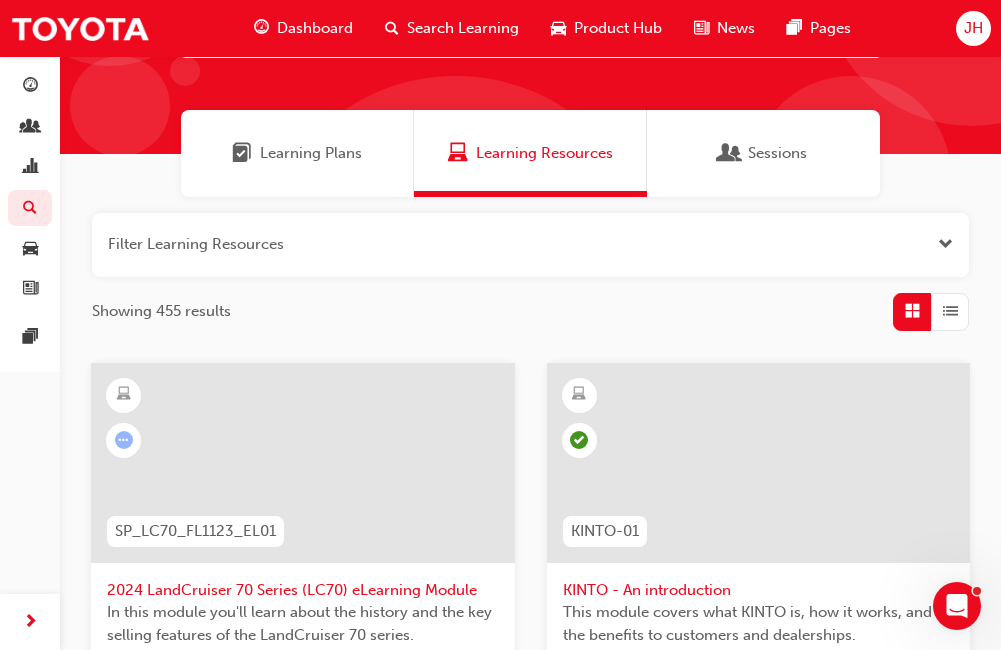 scroll, scrollTop: 0, scrollLeft: 0, axis: both 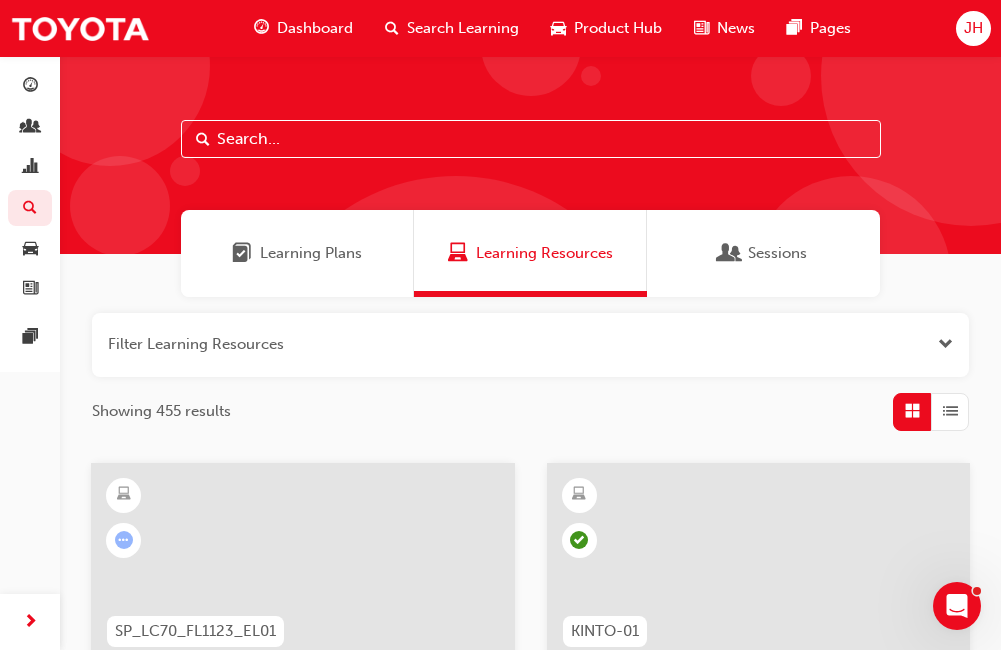 click on "Sessions" at bounding box center (777, 253) 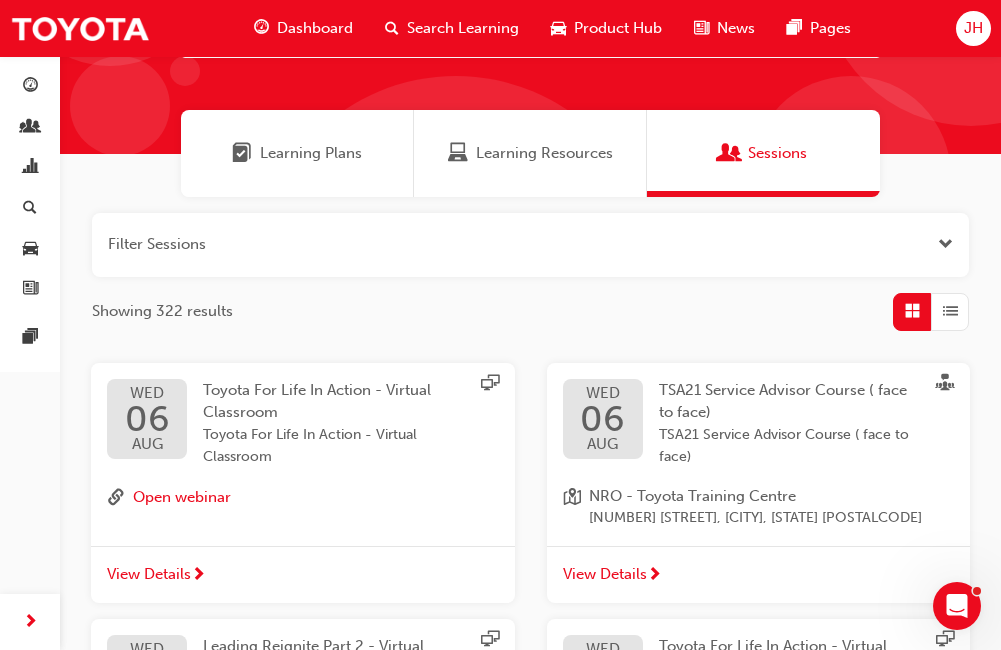 scroll, scrollTop: 0, scrollLeft: 0, axis: both 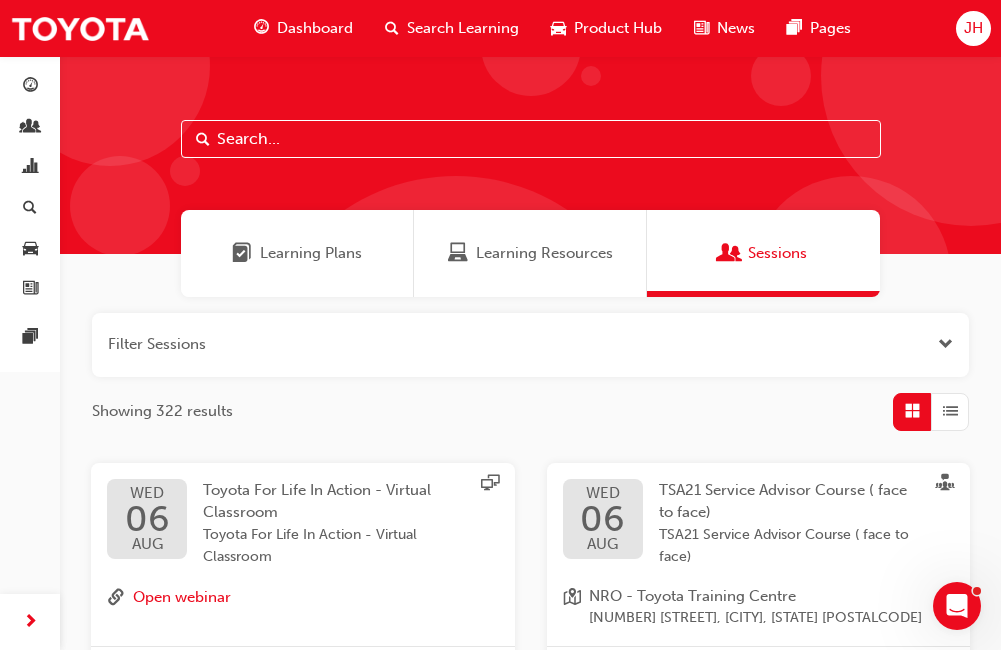 click on "Dashboard" at bounding box center (303, 28) 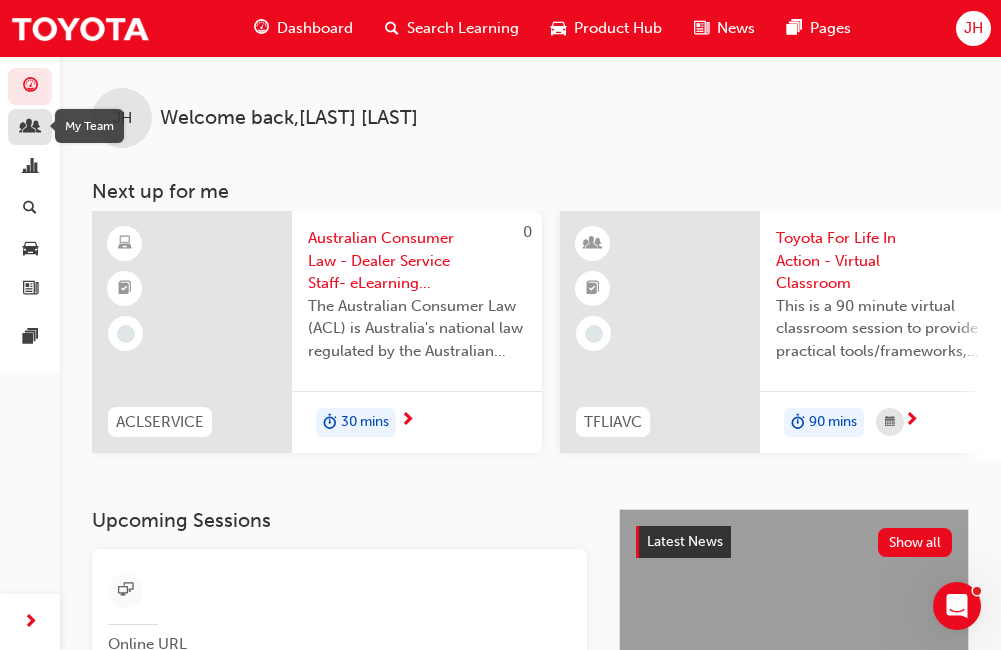 click at bounding box center [30, 128] 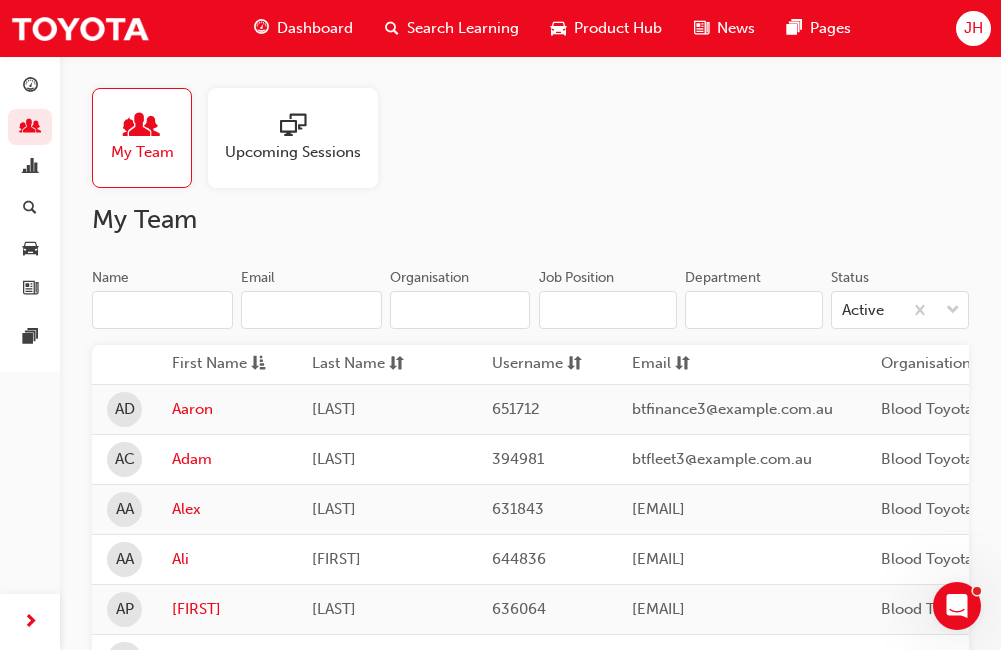 click on "My Team" at bounding box center [142, 138] 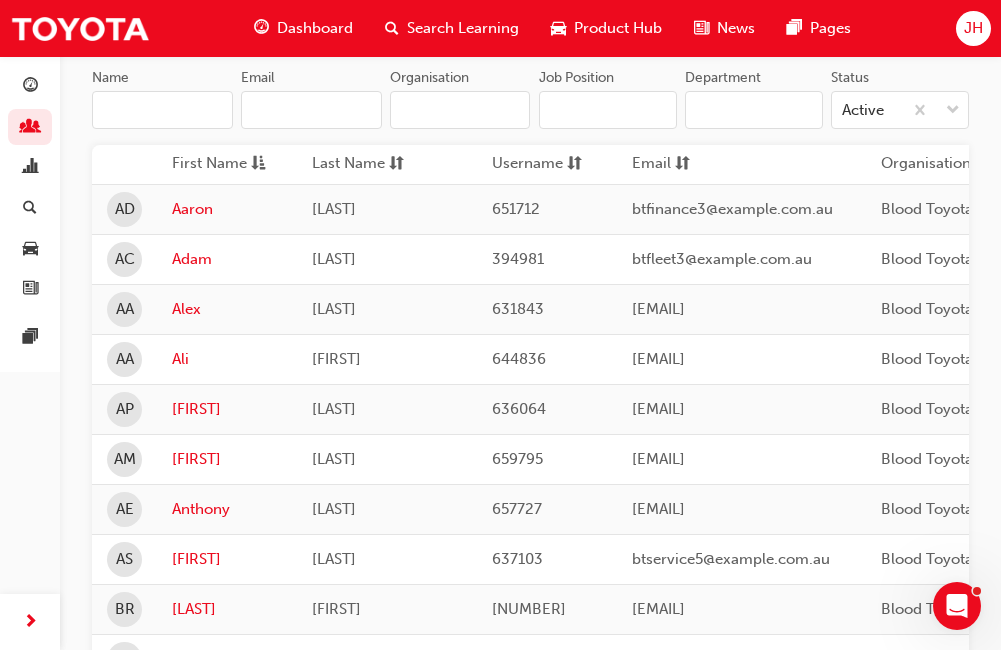 scroll, scrollTop: 0, scrollLeft: 0, axis: both 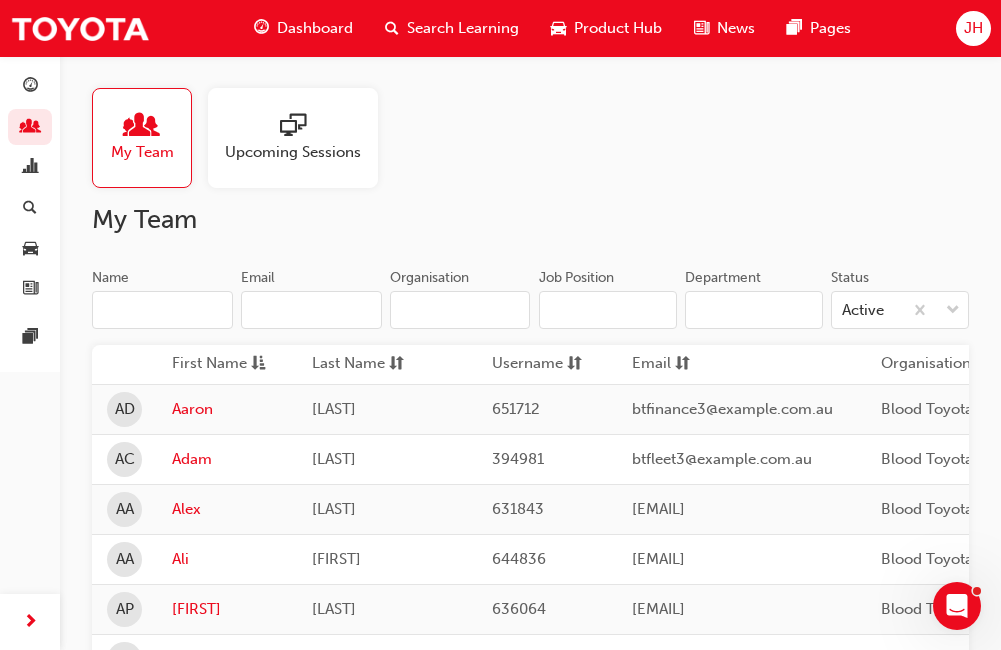 click on "Name" at bounding box center (162, 310) 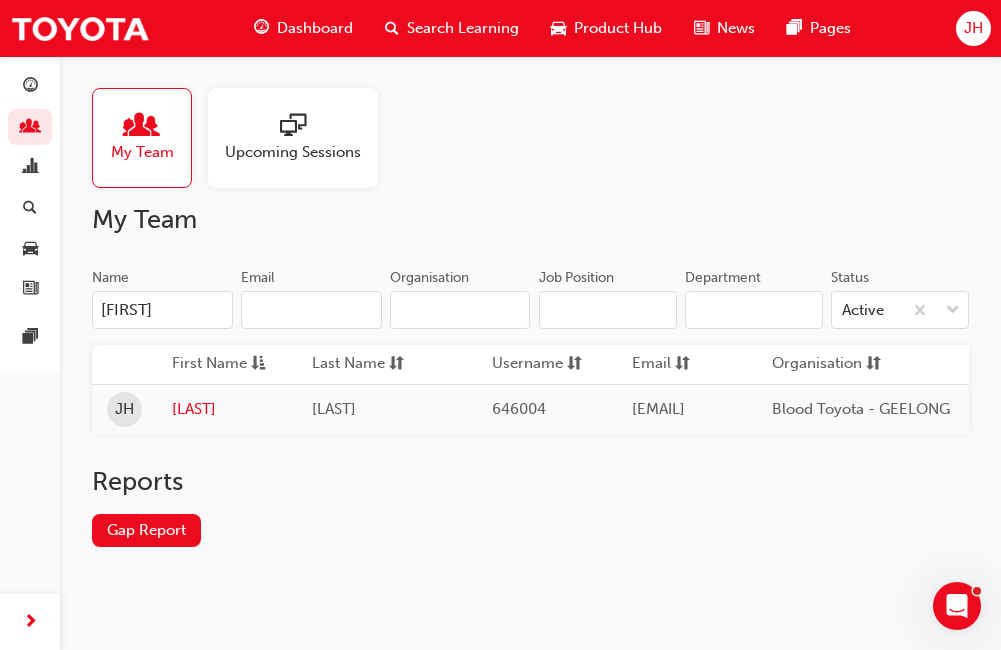type on "[FIRST]" 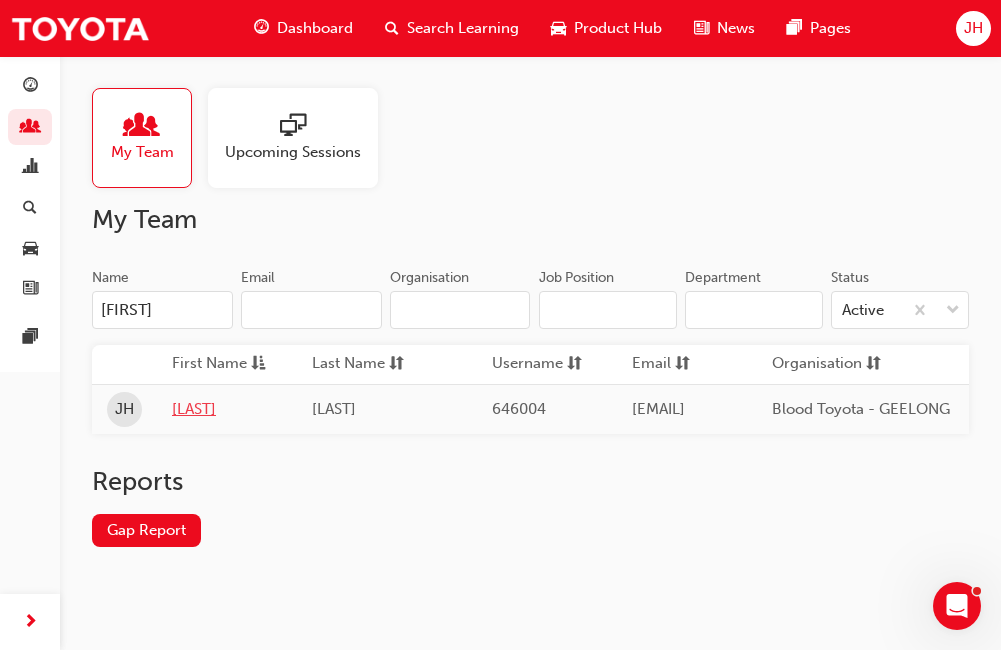 click on "[LAST]" at bounding box center (227, 409) 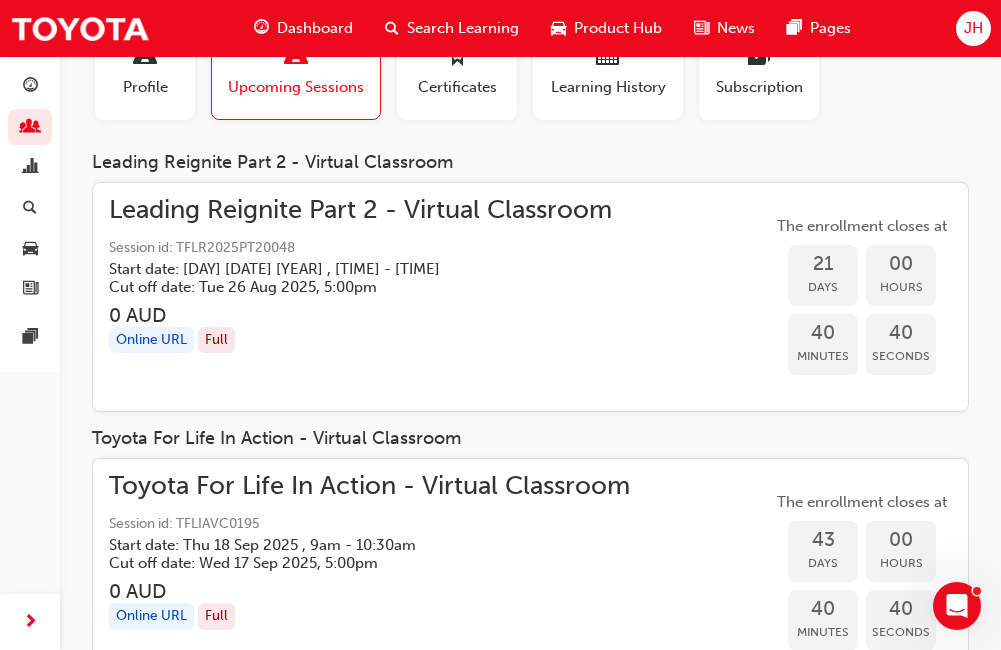 scroll, scrollTop: 204, scrollLeft: 0, axis: vertical 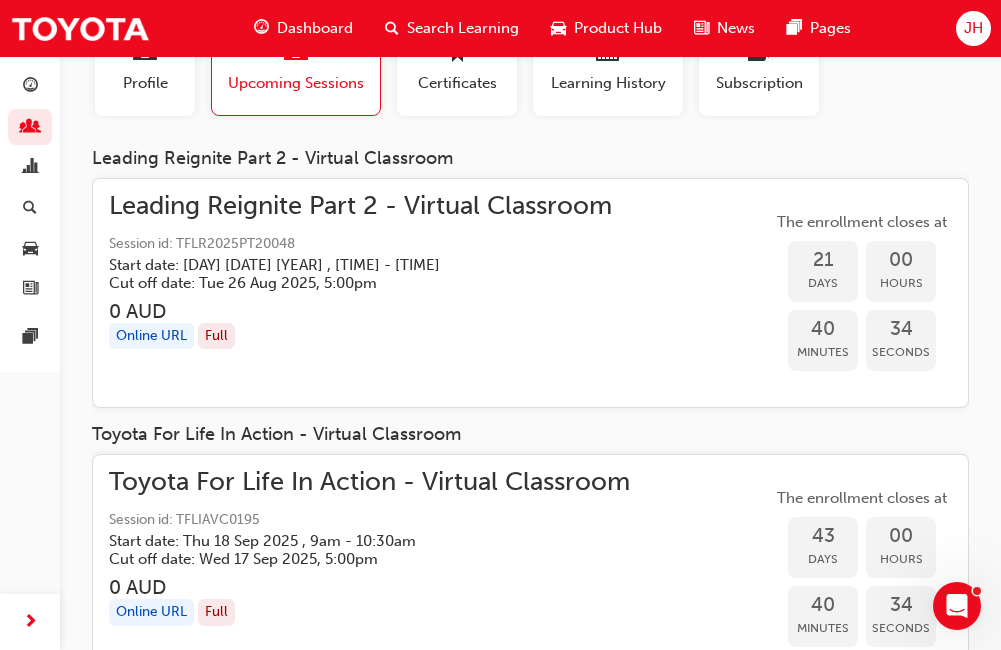 click on "Leading Reignite Part 2 - Virtual Classroom" at bounding box center [360, 206] 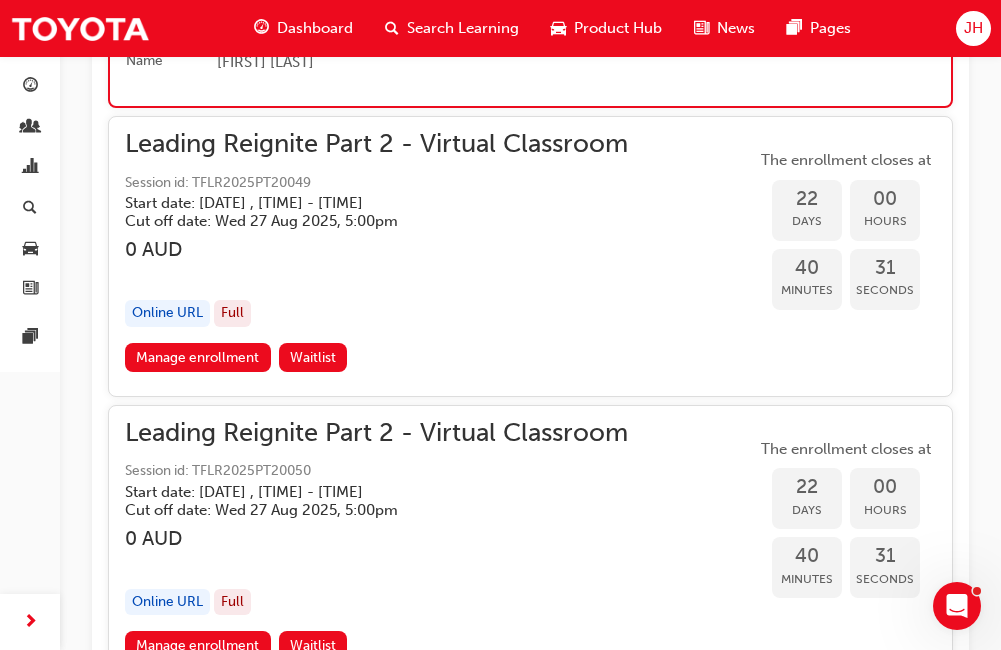 scroll, scrollTop: 8738, scrollLeft: 0, axis: vertical 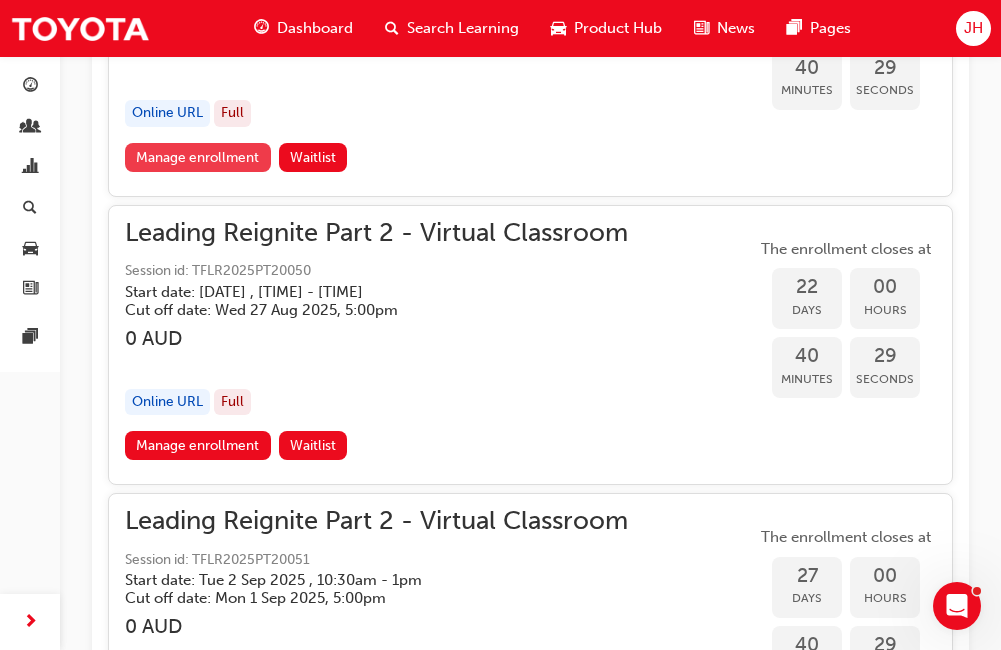 click on "Manage enrollment" at bounding box center (198, 157) 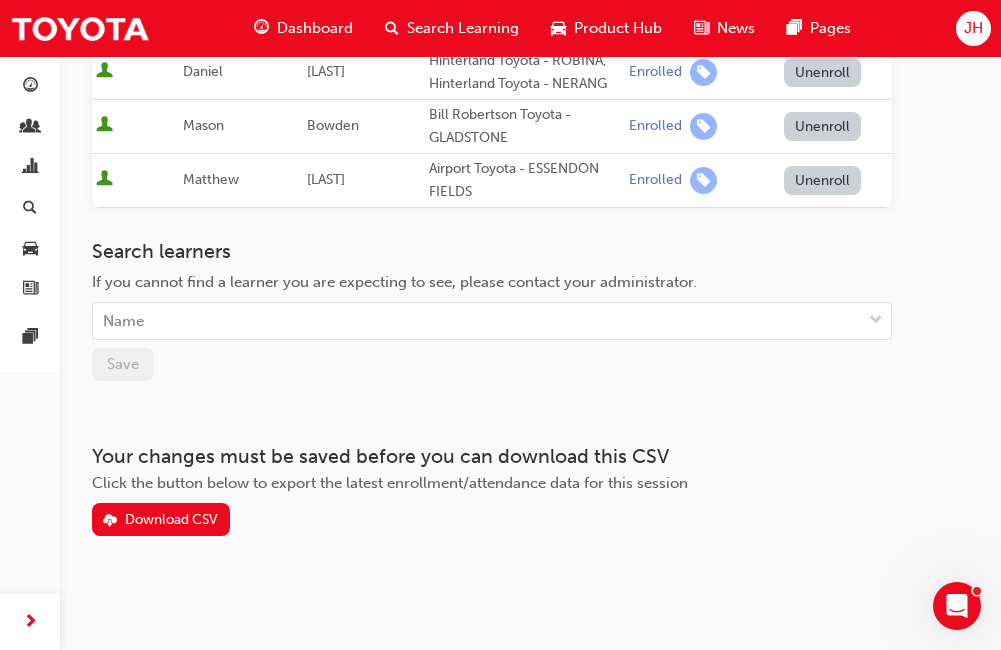 scroll, scrollTop: 740, scrollLeft: 0, axis: vertical 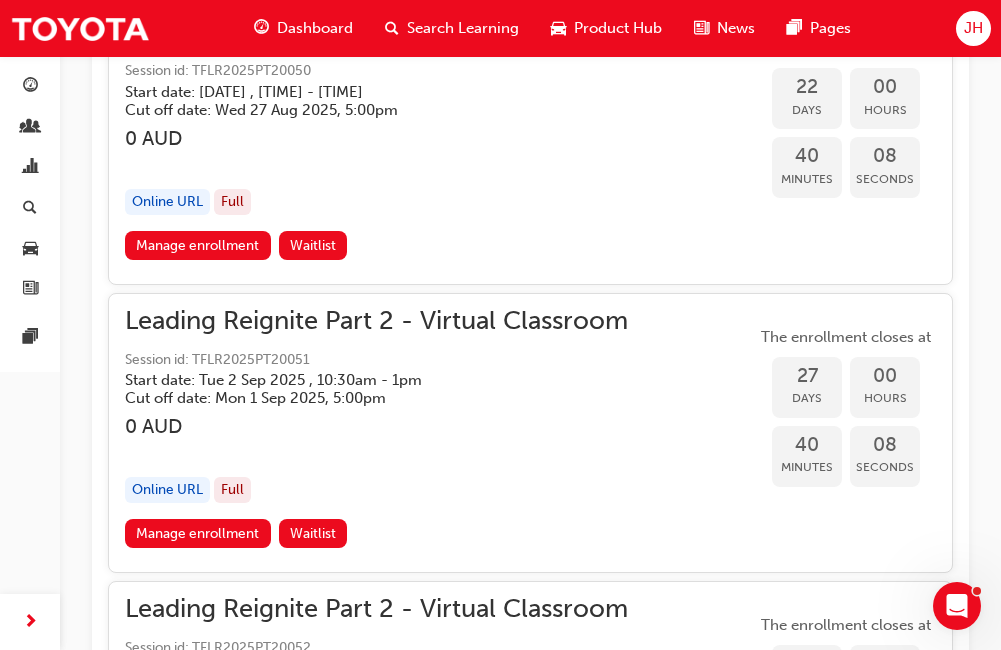 click on "Leading Reignite Part 2 - Virtual Classroom" at bounding box center (376, 321) 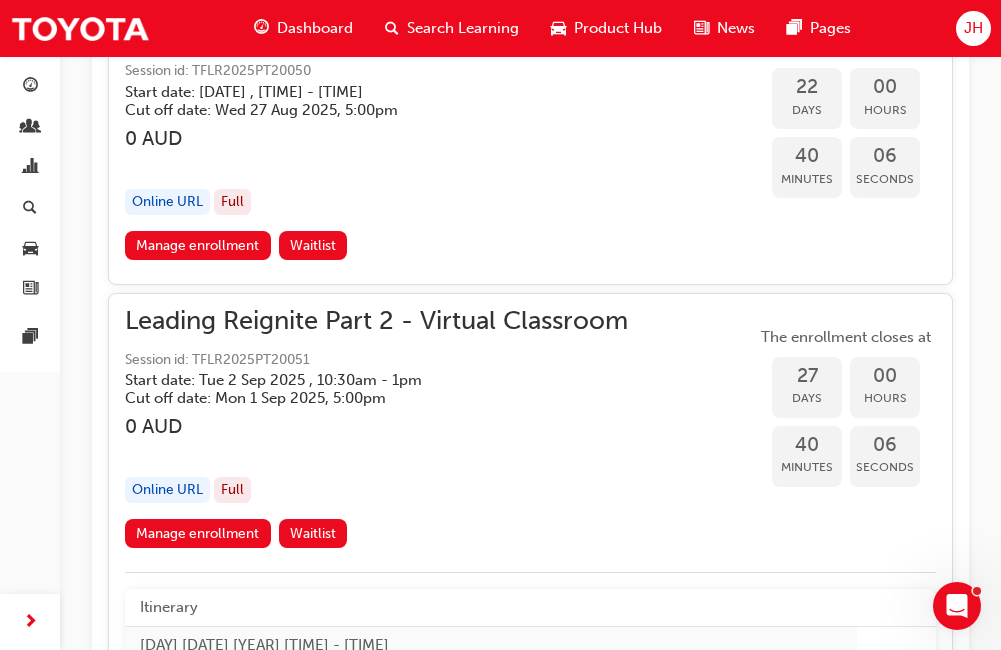 click on "Start date: [DATE] , [TIME] - [TIME]" at bounding box center (360, 380) 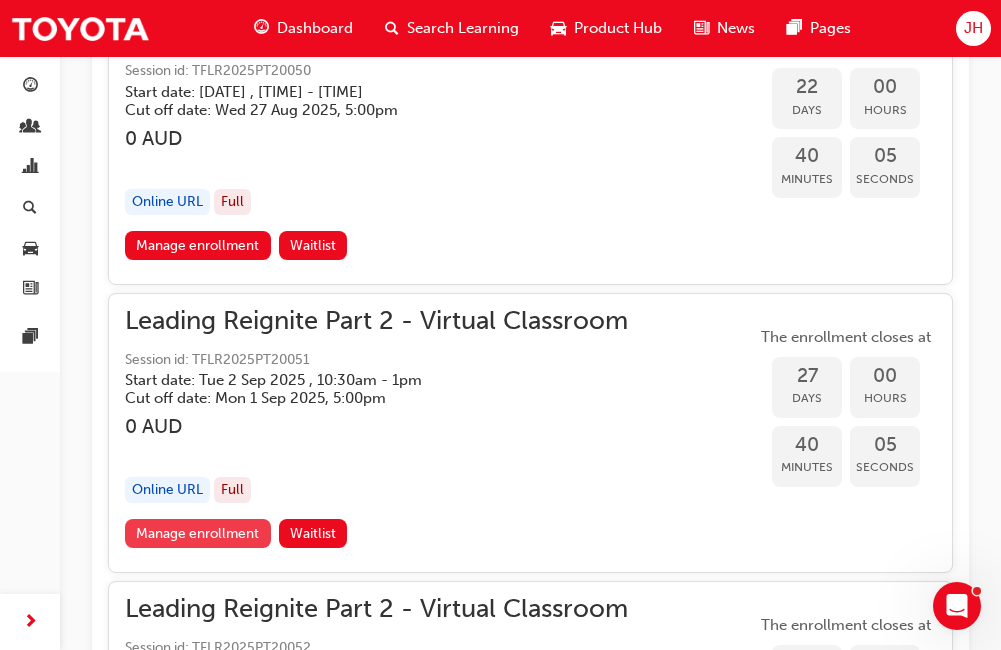click on "Manage enrollment" at bounding box center [198, 533] 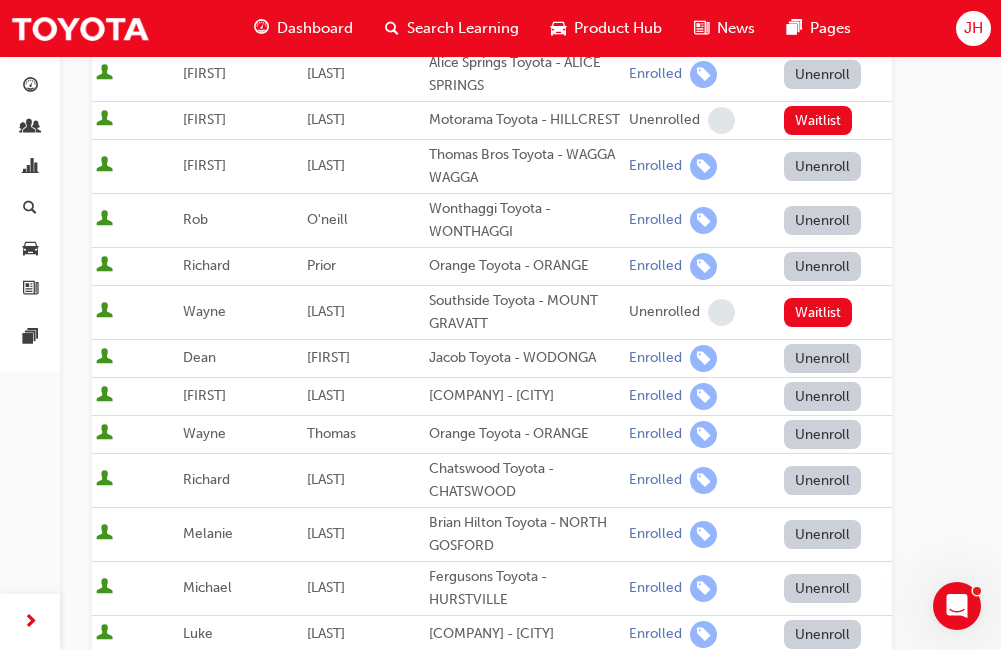 scroll, scrollTop: 300, scrollLeft: 0, axis: vertical 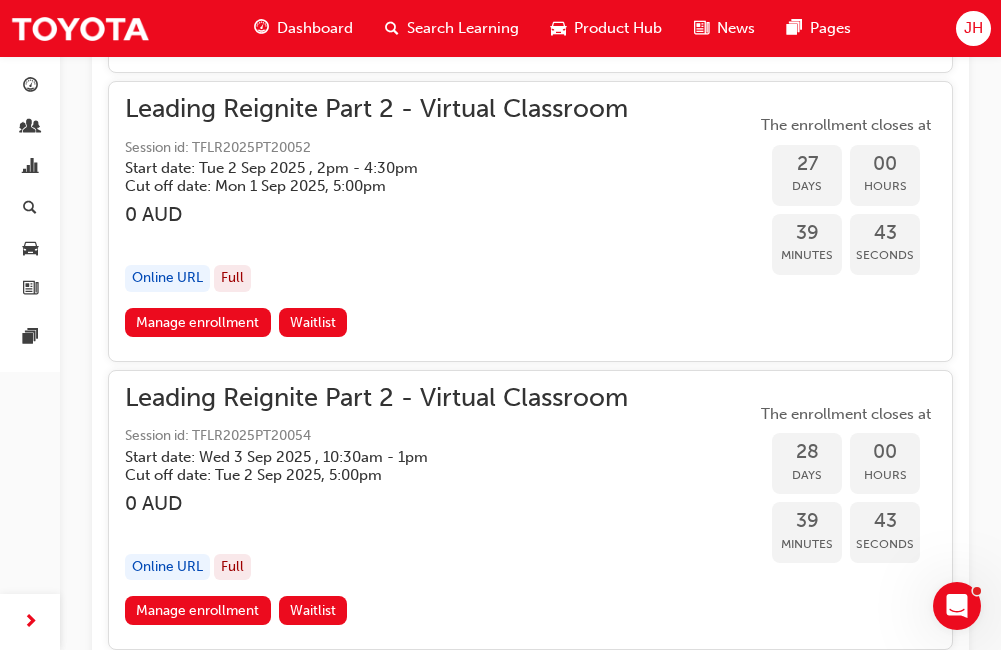 click on "Leading Reignite Part 2 - Virtual Classroom" at bounding box center [376, 109] 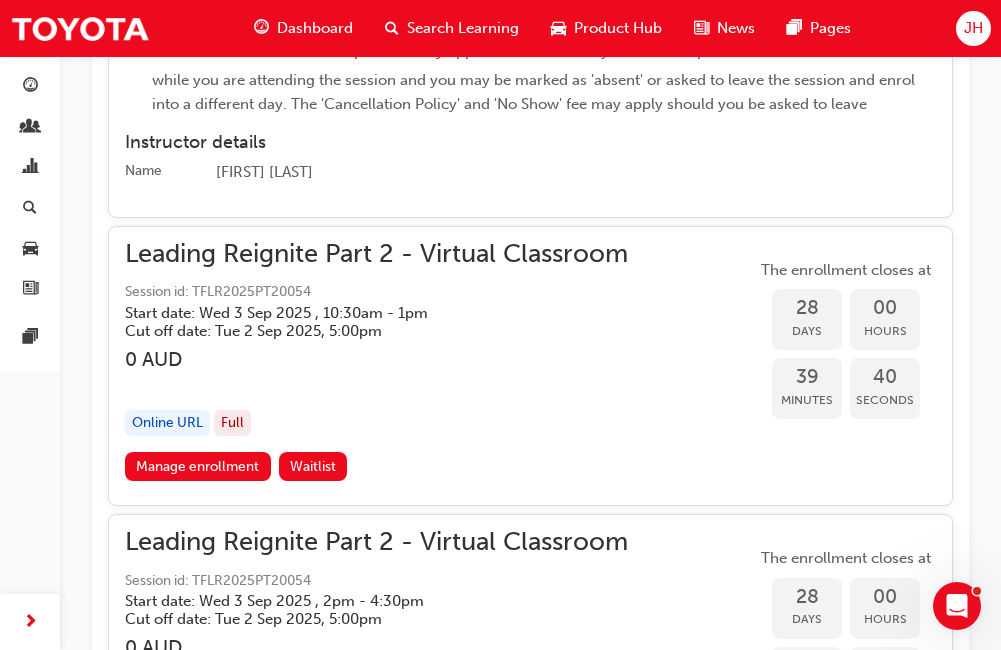 scroll, scrollTop: 10338, scrollLeft: 0, axis: vertical 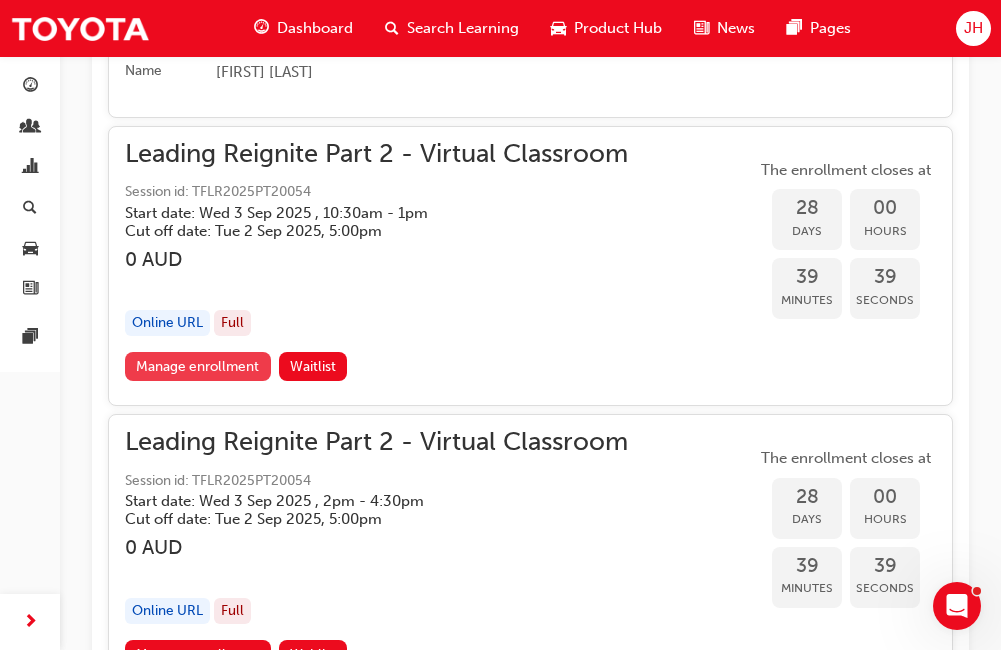 click on "Manage enrollment" at bounding box center [198, 366] 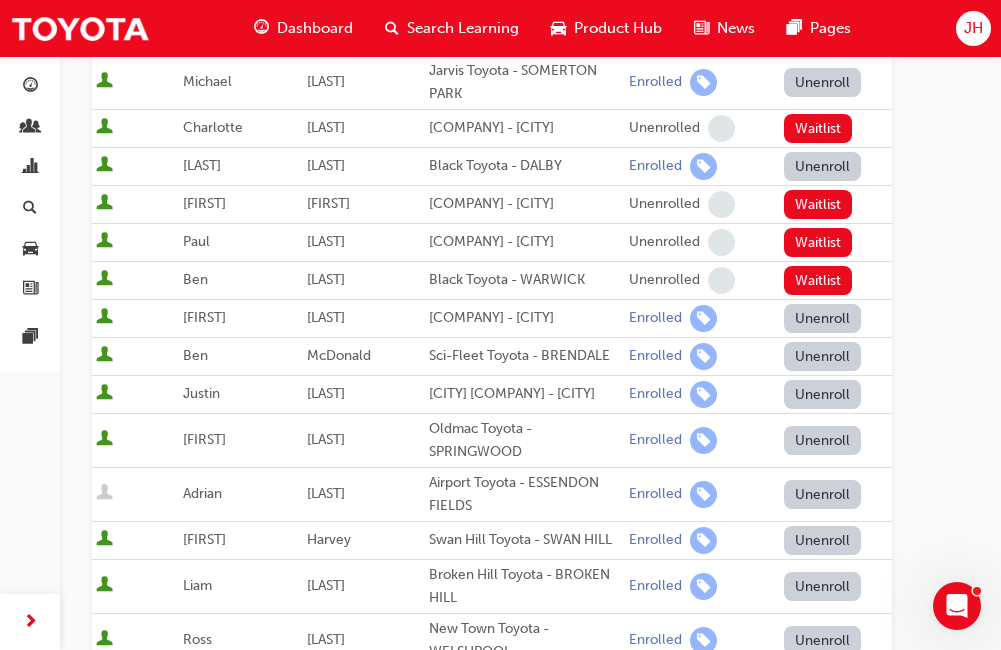 scroll, scrollTop: 100, scrollLeft: 0, axis: vertical 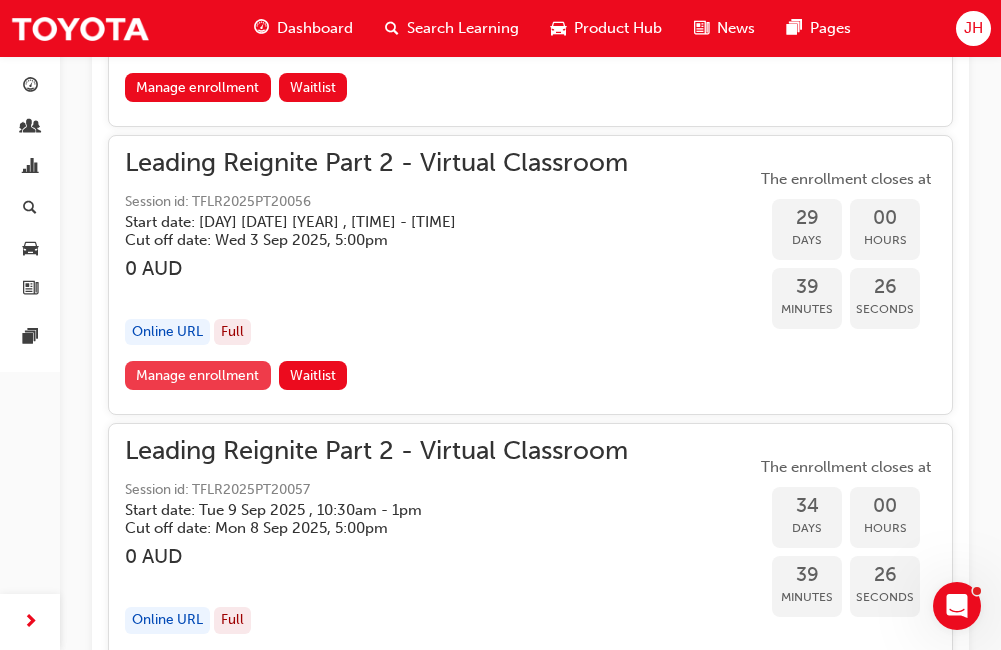 click on "Manage enrollment" at bounding box center (198, 375) 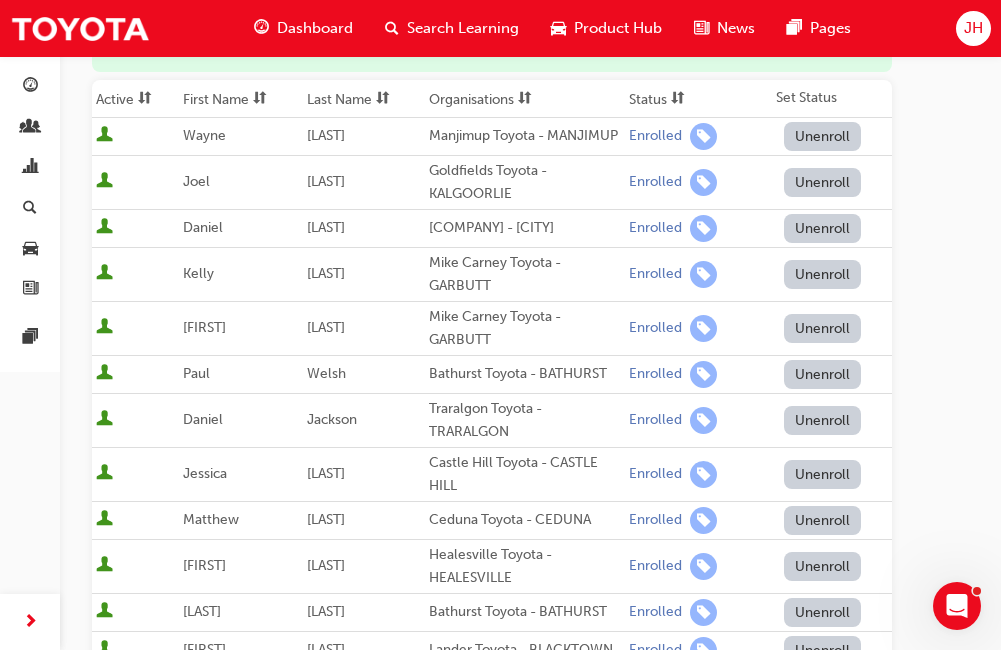 scroll, scrollTop: 200, scrollLeft: 0, axis: vertical 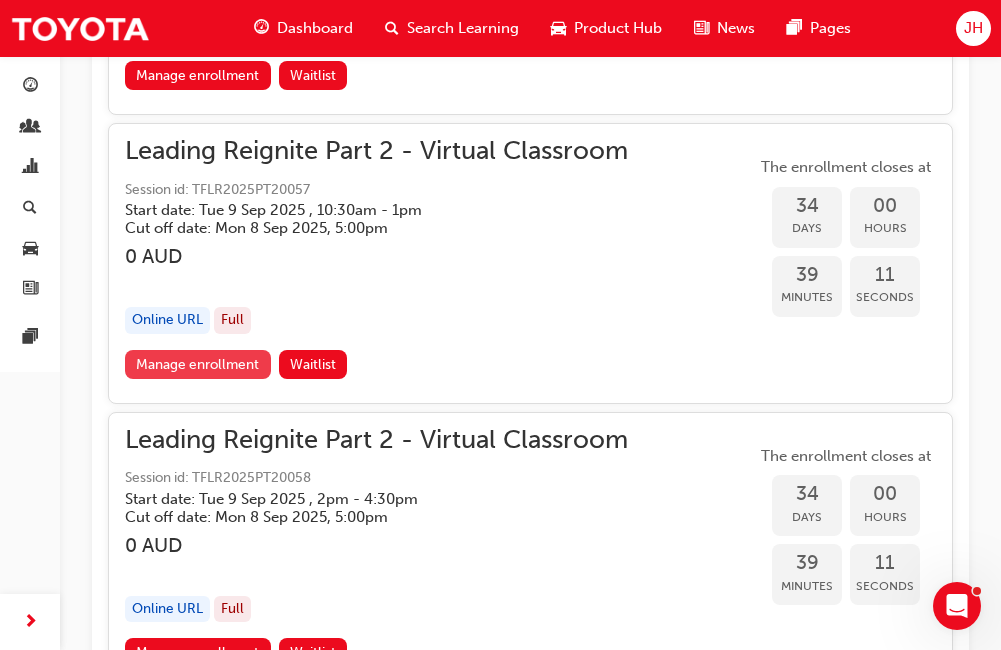 click on "Manage enrollment" at bounding box center (198, 364) 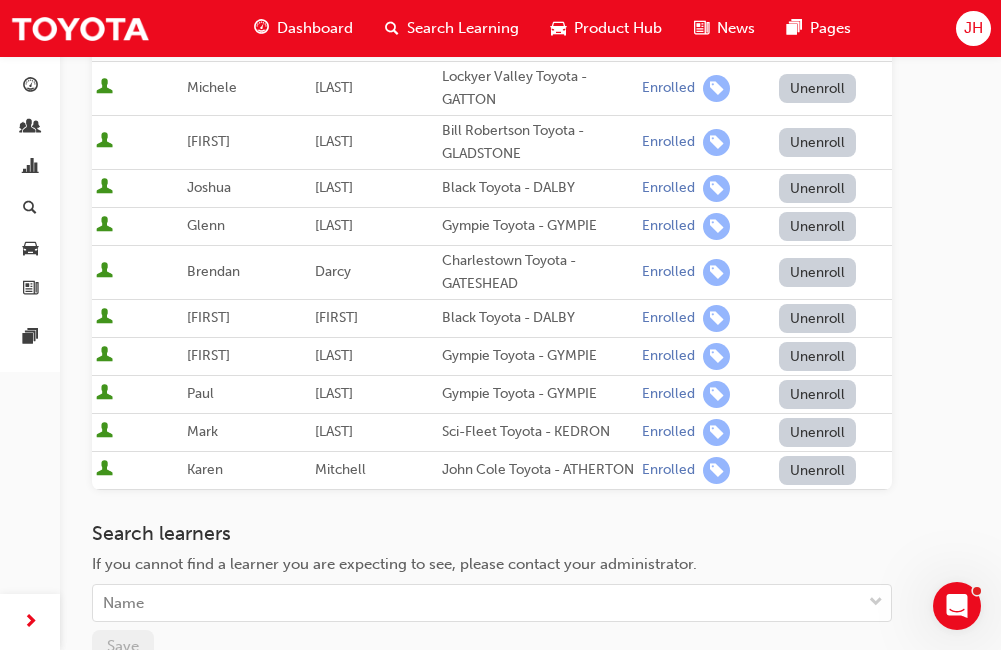 scroll, scrollTop: 300, scrollLeft: 0, axis: vertical 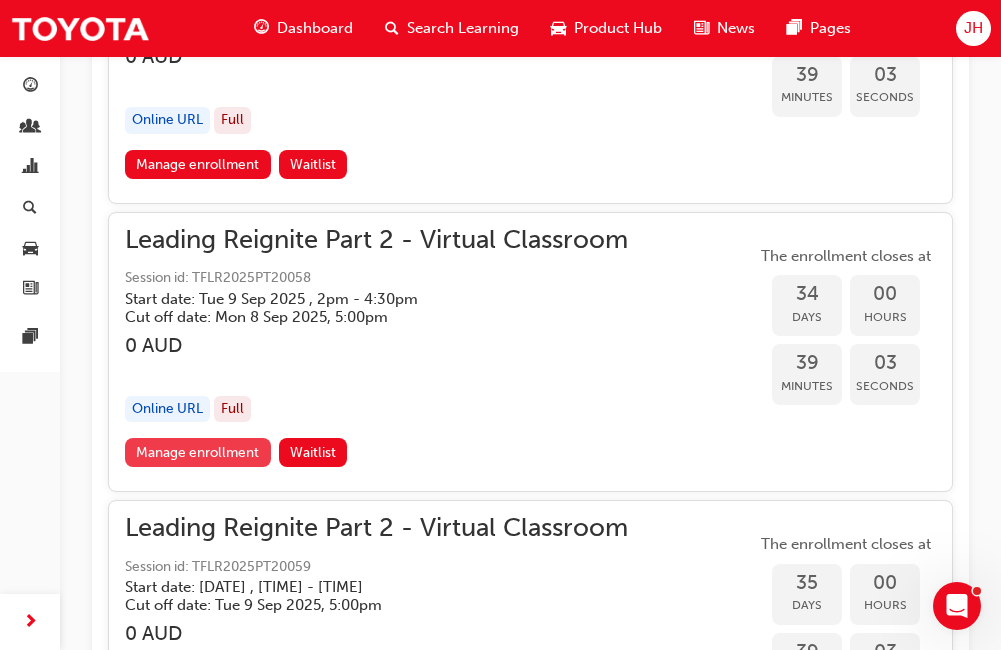 click on "Manage enrollment" at bounding box center (198, 452) 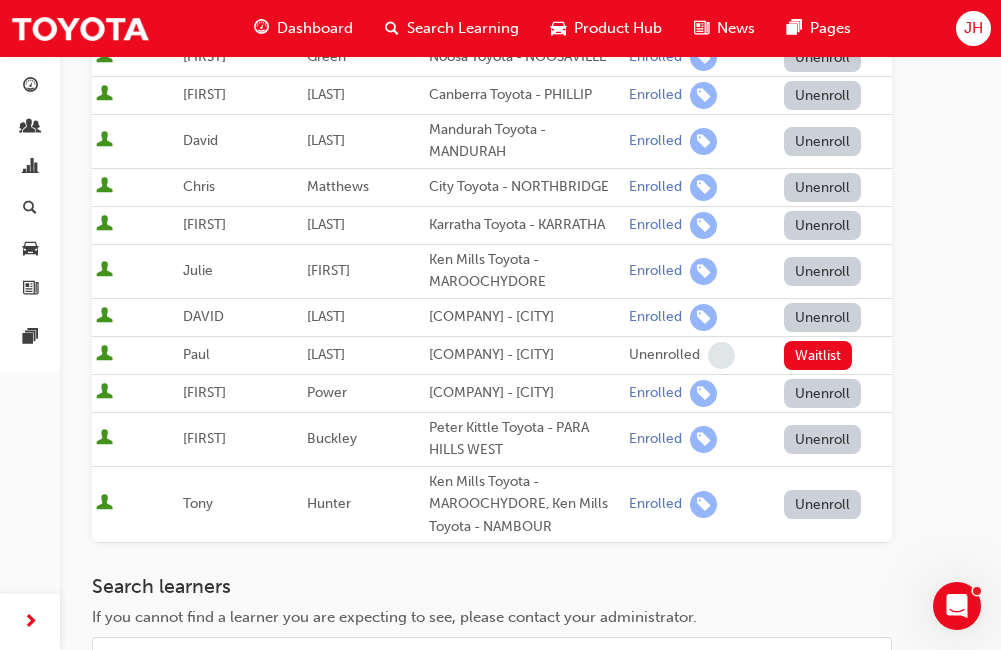scroll, scrollTop: 800, scrollLeft: 0, axis: vertical 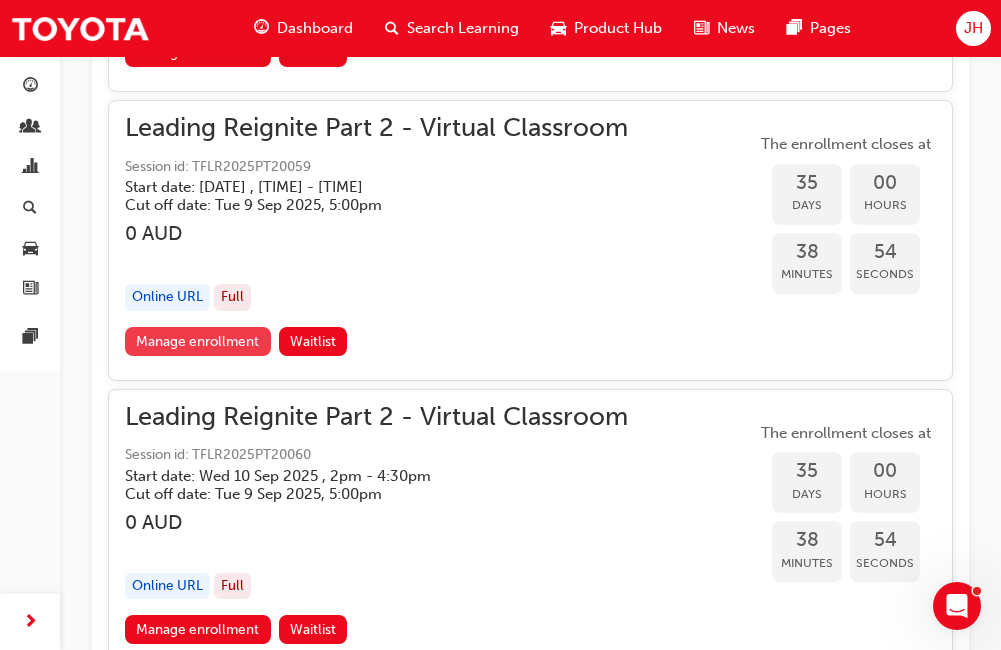 click on "Manage enrollment" at bounding box center [198, 341] 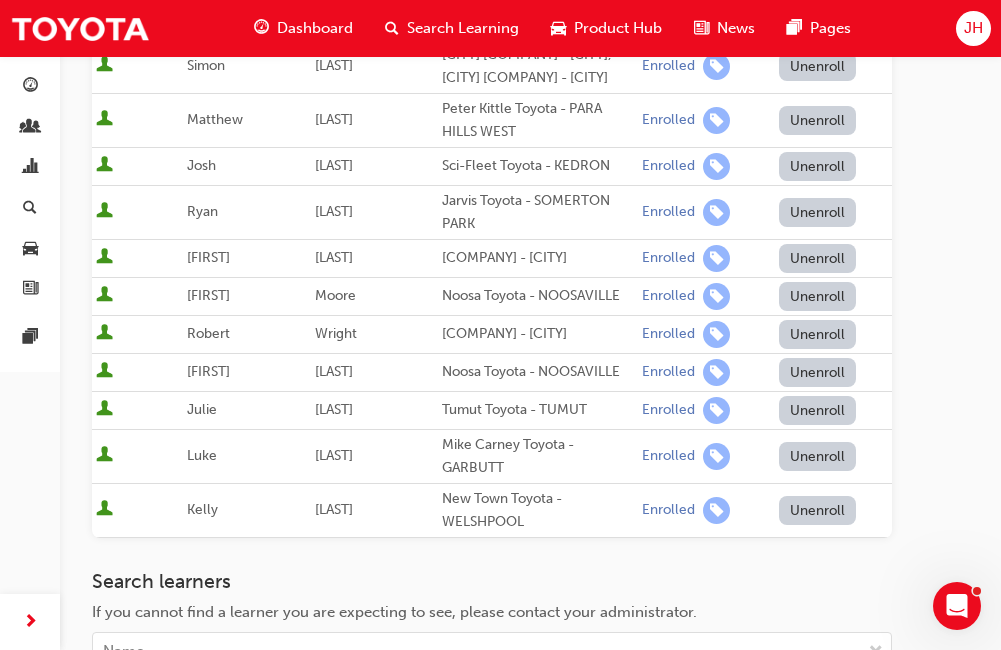 scroll, scrollTop: 700, scrollLeft: 0, axis: vertical 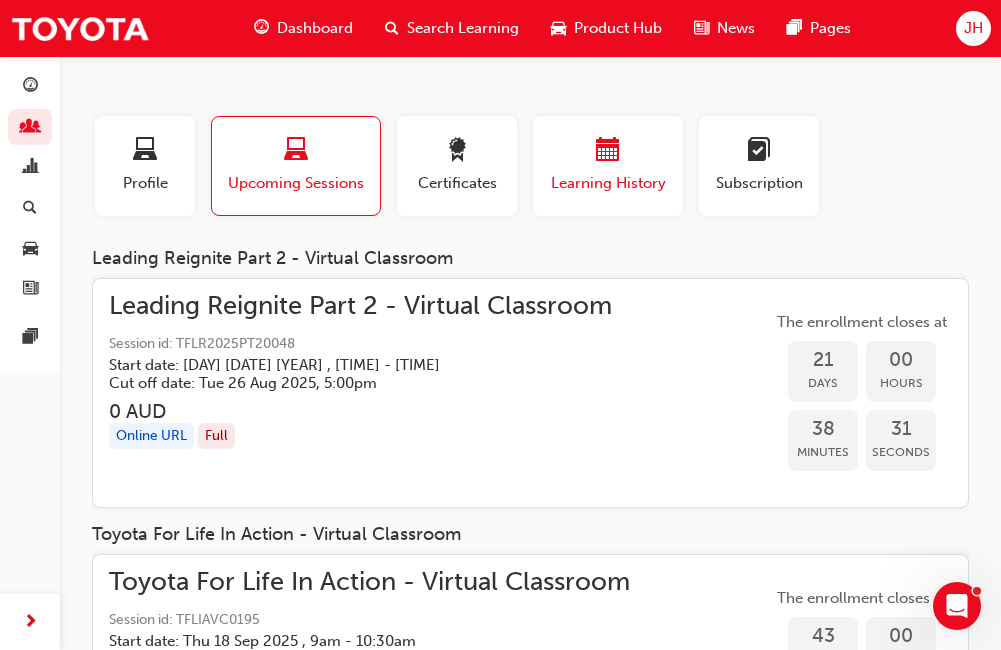 click at bounding box center (608, 151) 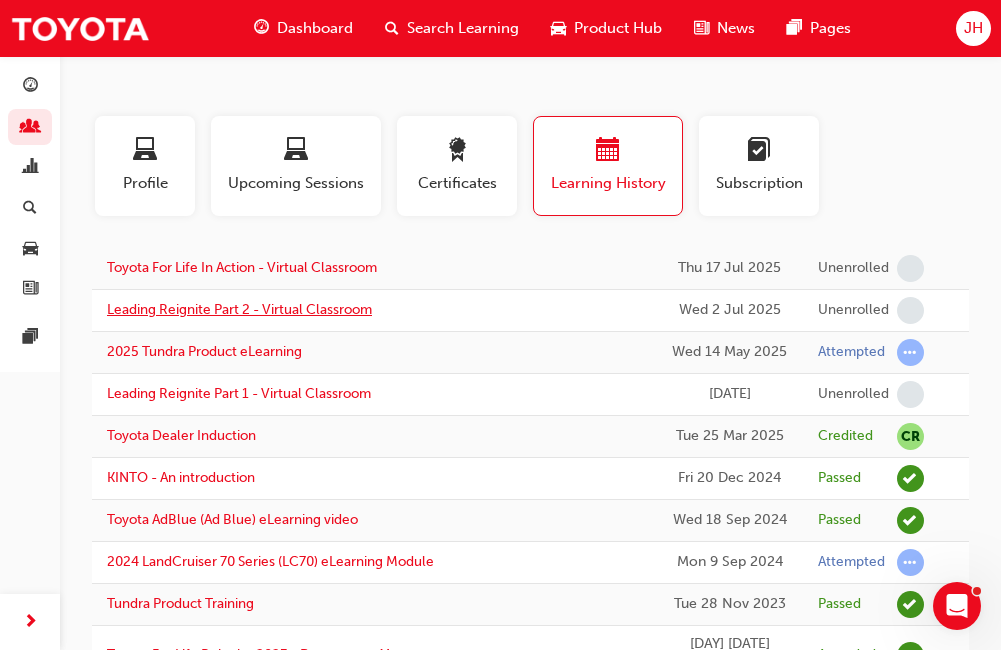 click on "Leading Reignite Part 2 - Virtual Classroom" at bounding box center [239, 309] 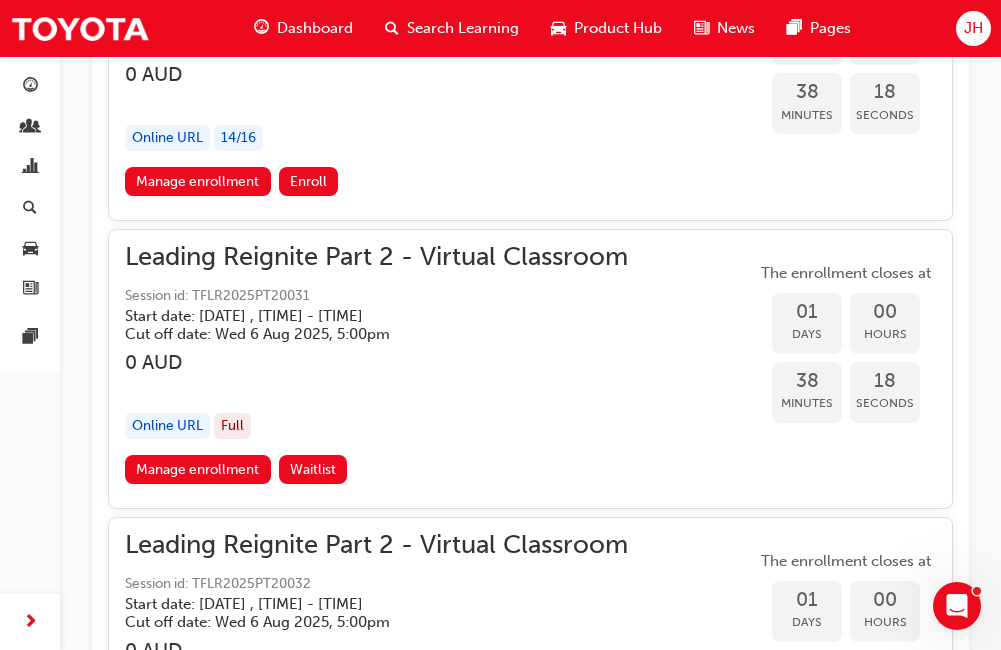 scroll, scrollTop: 2703, scrollLeft: 0, axis: vertical 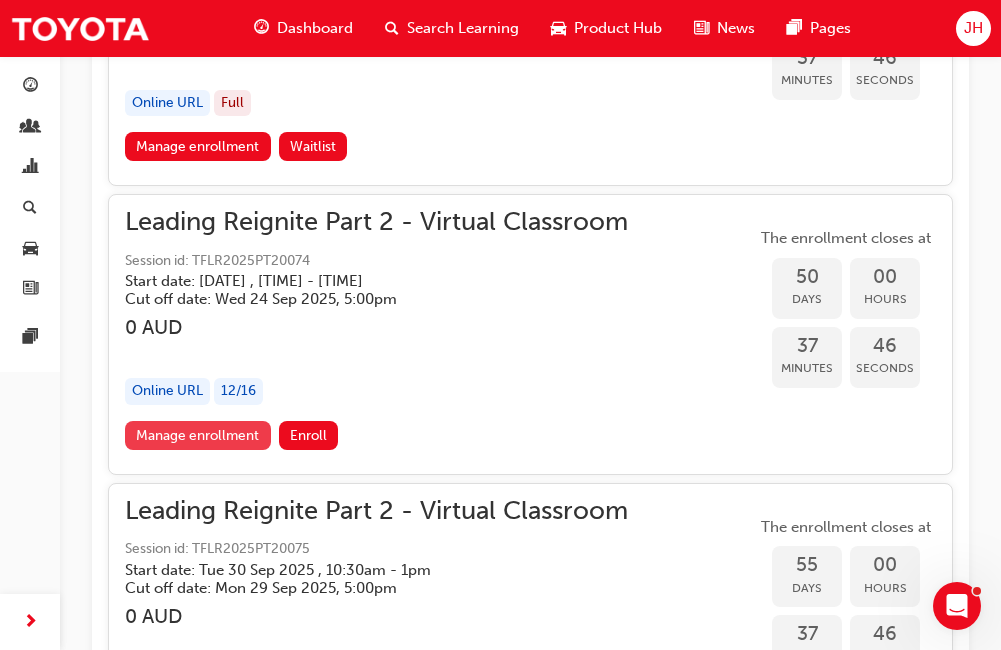 click on "Manage enrollment" at bounding box center (198, 435) 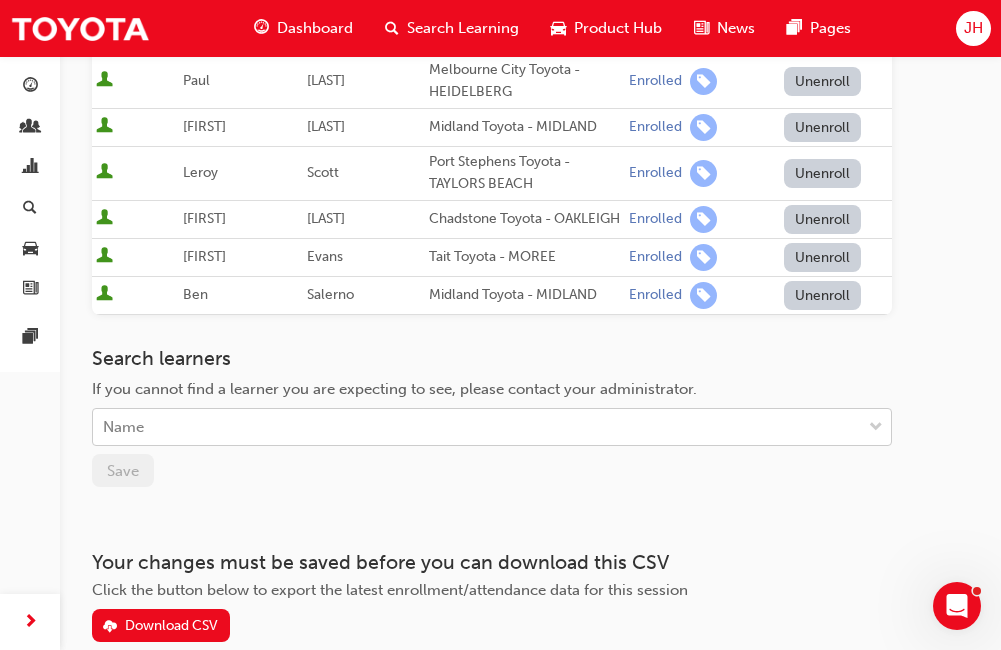 scroll, scrollTop: 800, scrollLeft: 0, axis: vertical 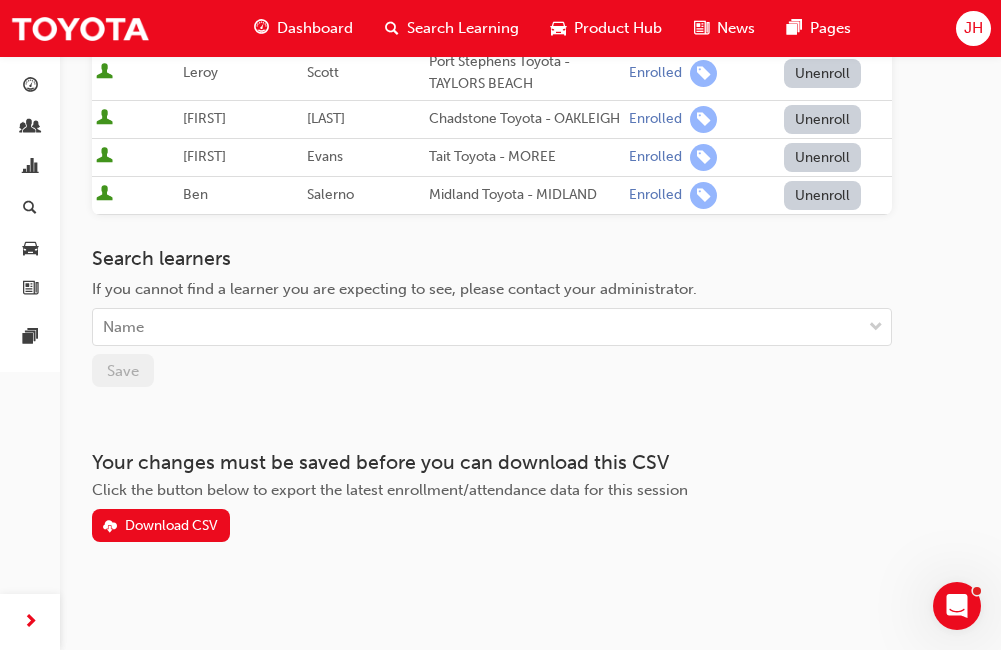 click on "Search learners If you cannot find a learner you are expecting to see, please contact your administrator. Name Save" at bounding box center [492, 317] 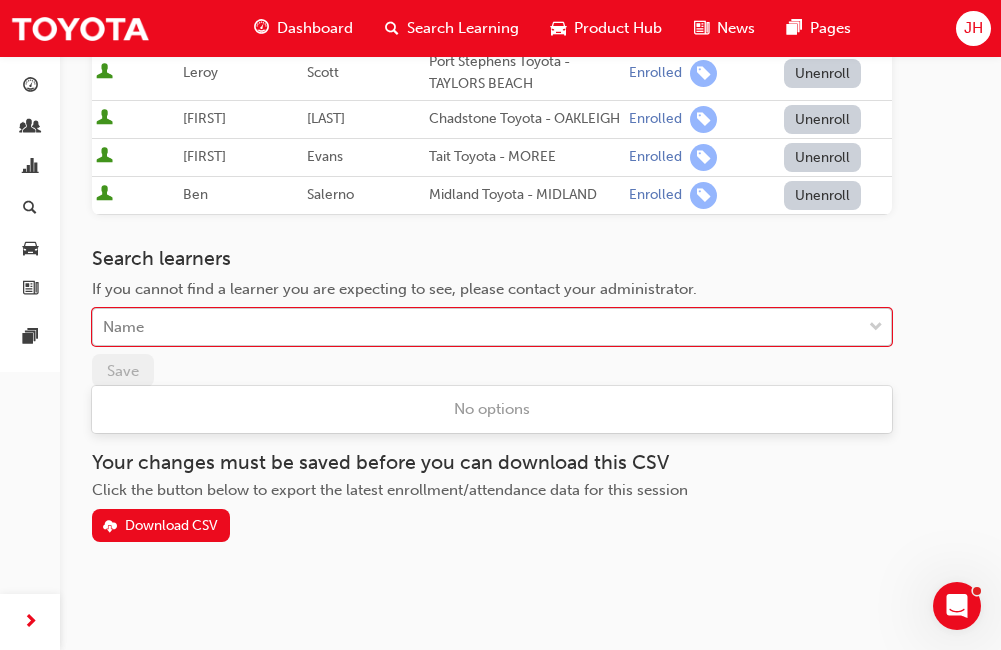 click on "Name" at bounding box center [492, 327] 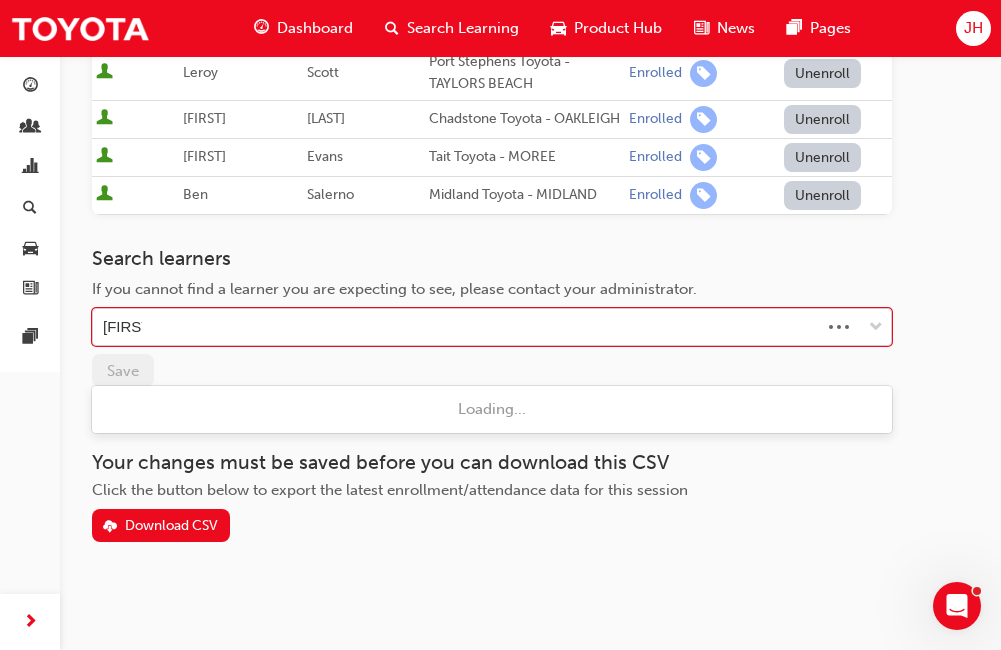 type on "[FIRST]" 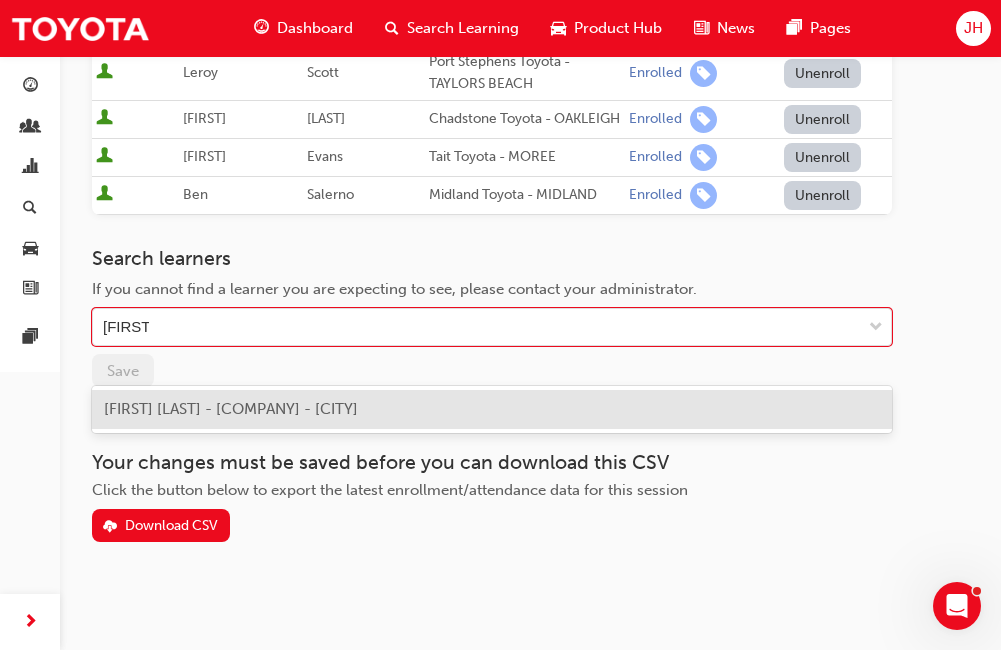 click on "[FIRST] [LAST] - [COMPANY] - [CITY]" at bounding box center [231, 409] 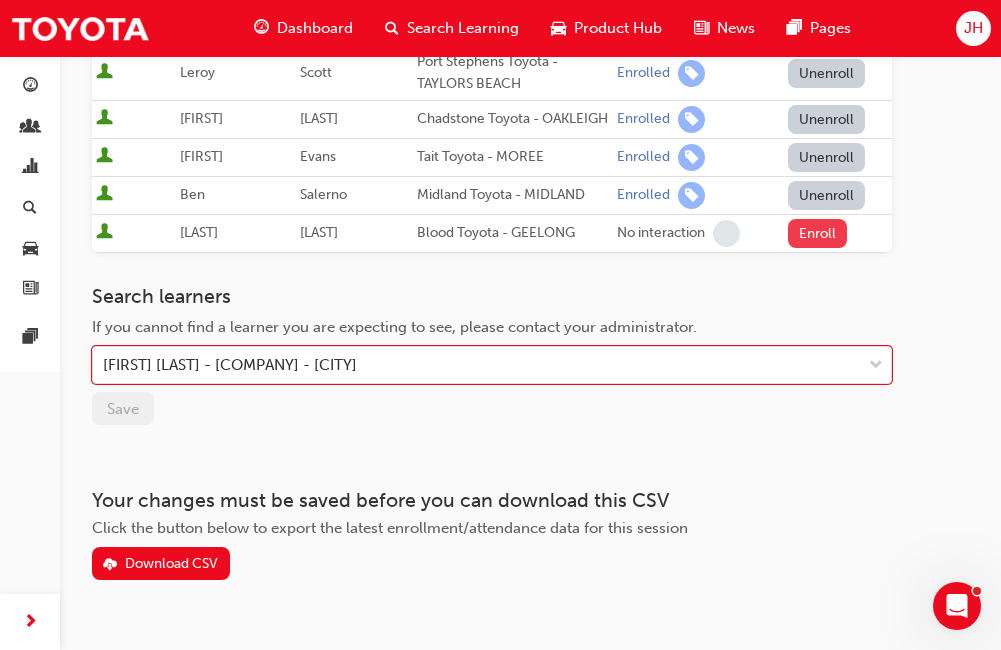 click on "Enroll" at bounding box center [818, 233] 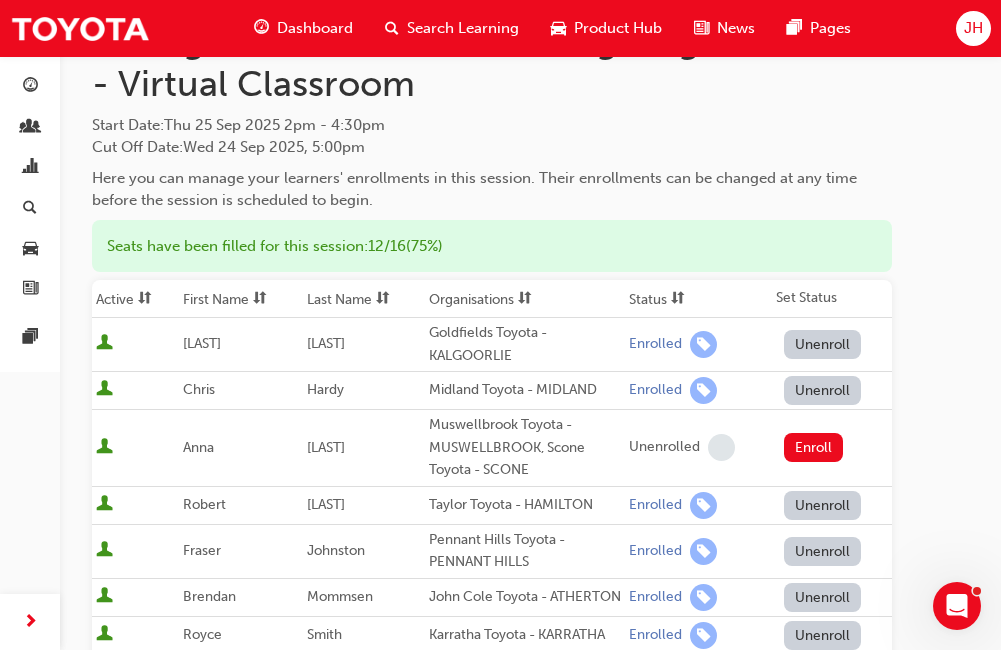 scroll, scrollTop: 0, scrollLeft: 0, axis: both 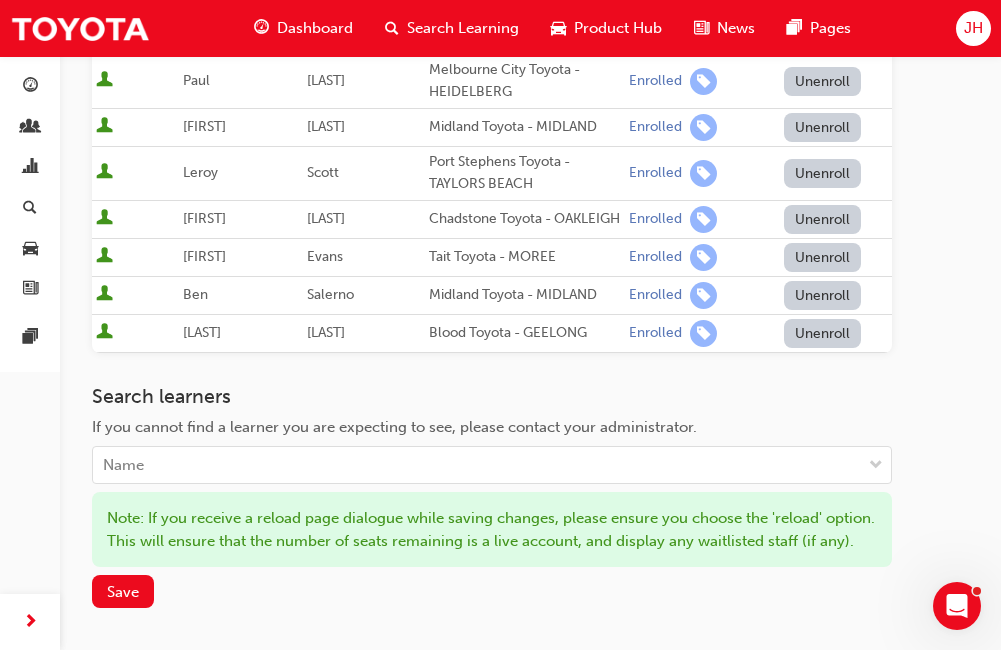 click on "Unenroll" at bounding box center [823, 333] 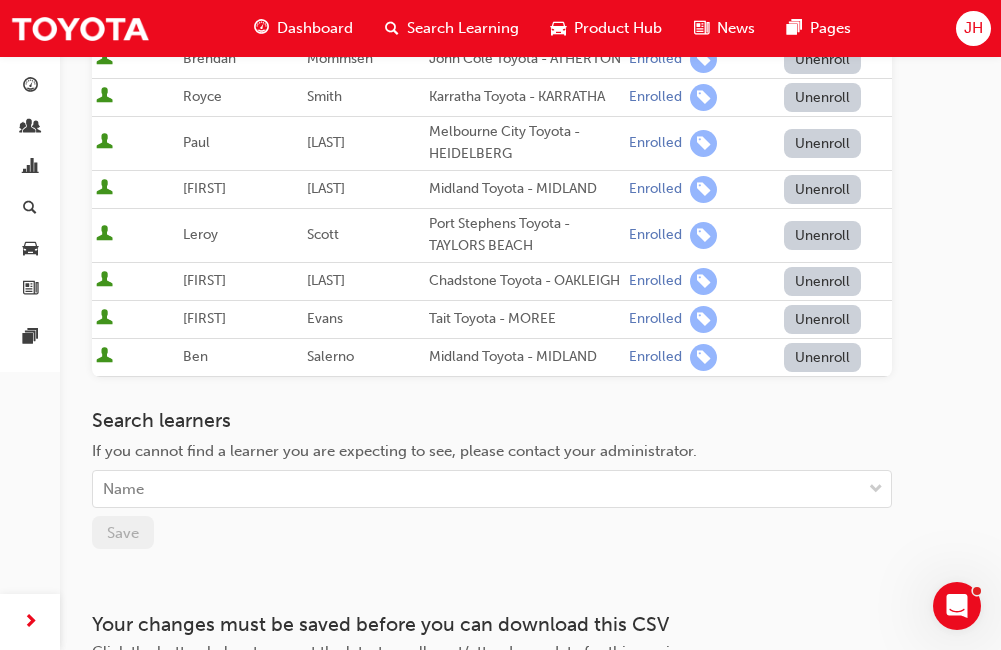 scroll, scrollTop: 238, scrollLeft: 0, axis: vertical 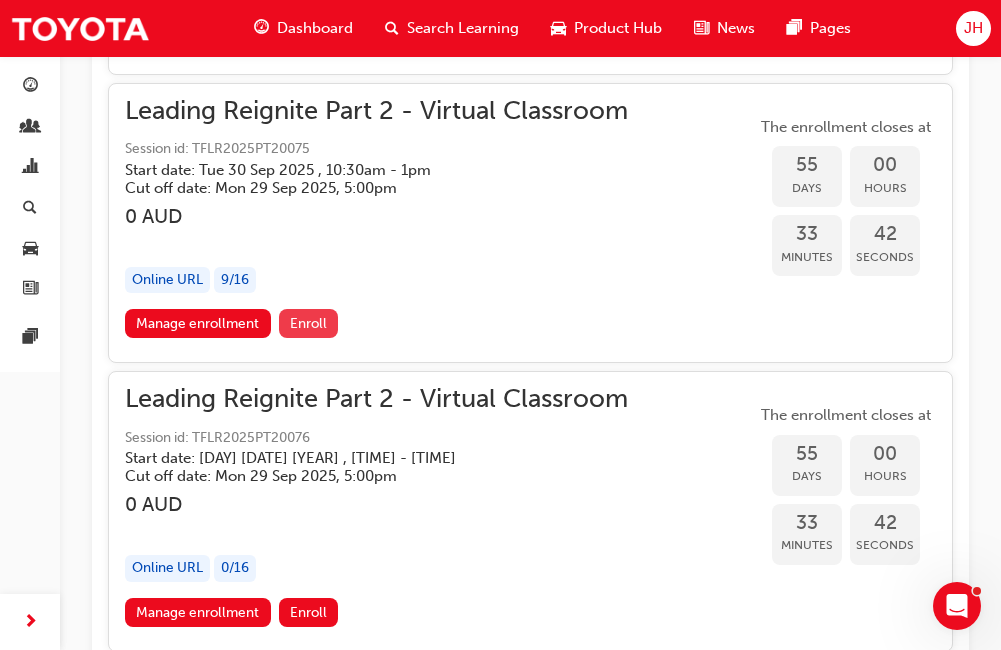 click on "Enroll" at bounding box center [308, 323] 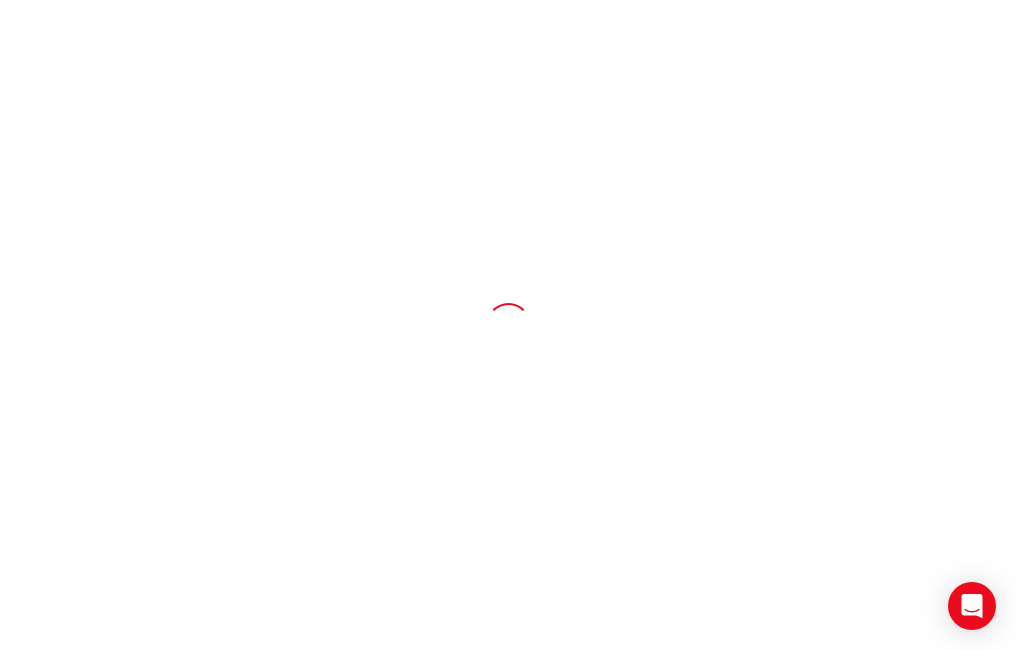 scroll, scrollTop: 0, scrollLeft: 0, axis: both 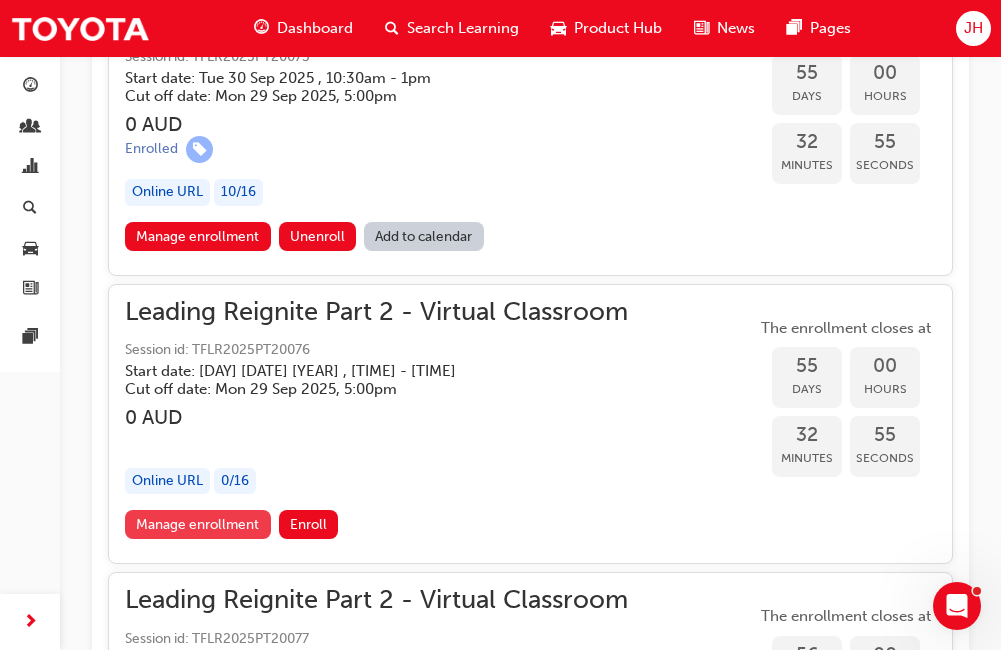click on "Manage enrollment" at bounding box center (198, 524) 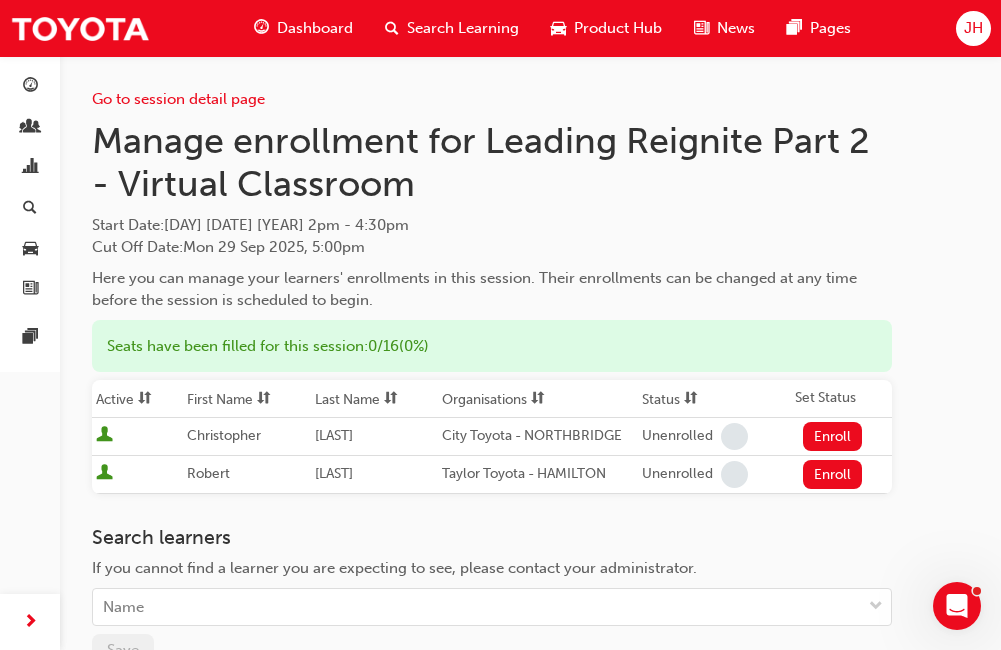 scroll, scrollTop: 100, scrollLeft: 0, axis: vertical 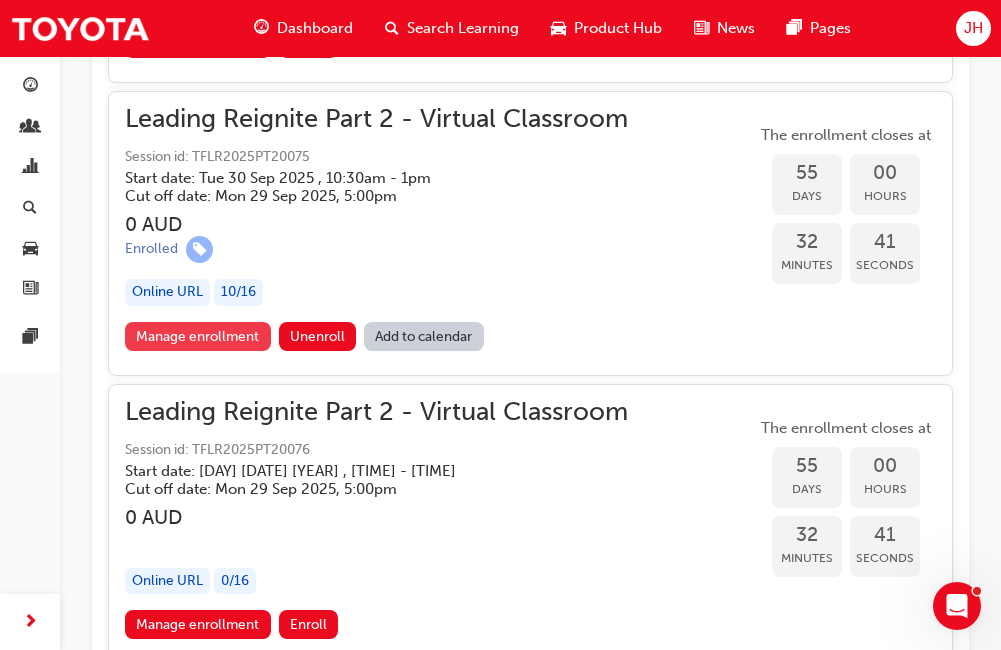click on "Manage enrollment" at bounding box center [198, 336] 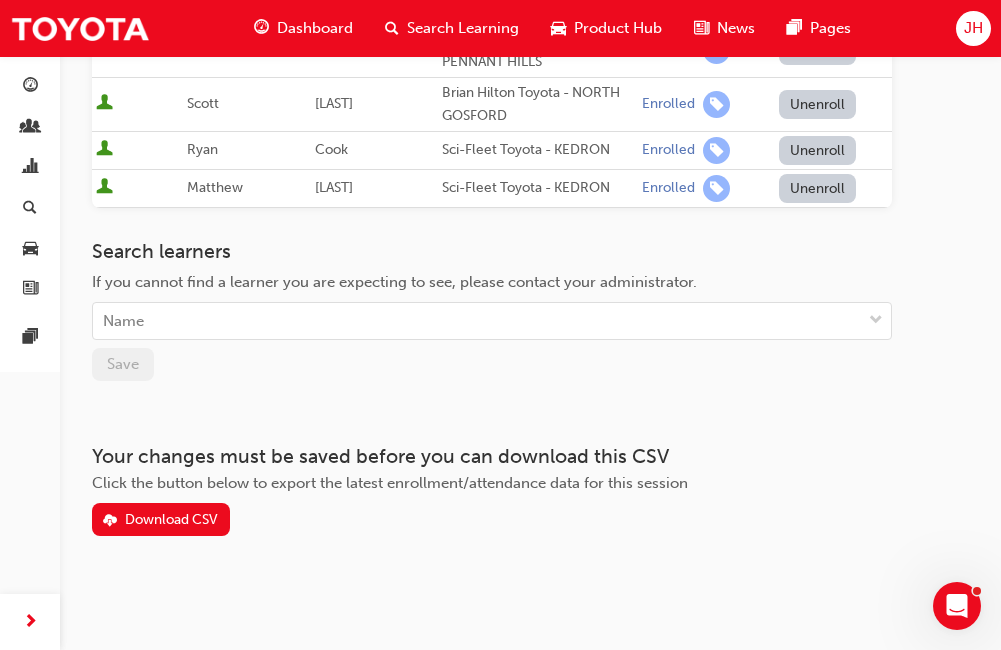 scroll, scrollTop: 238, scrollLeft: 0, axis: vertical 